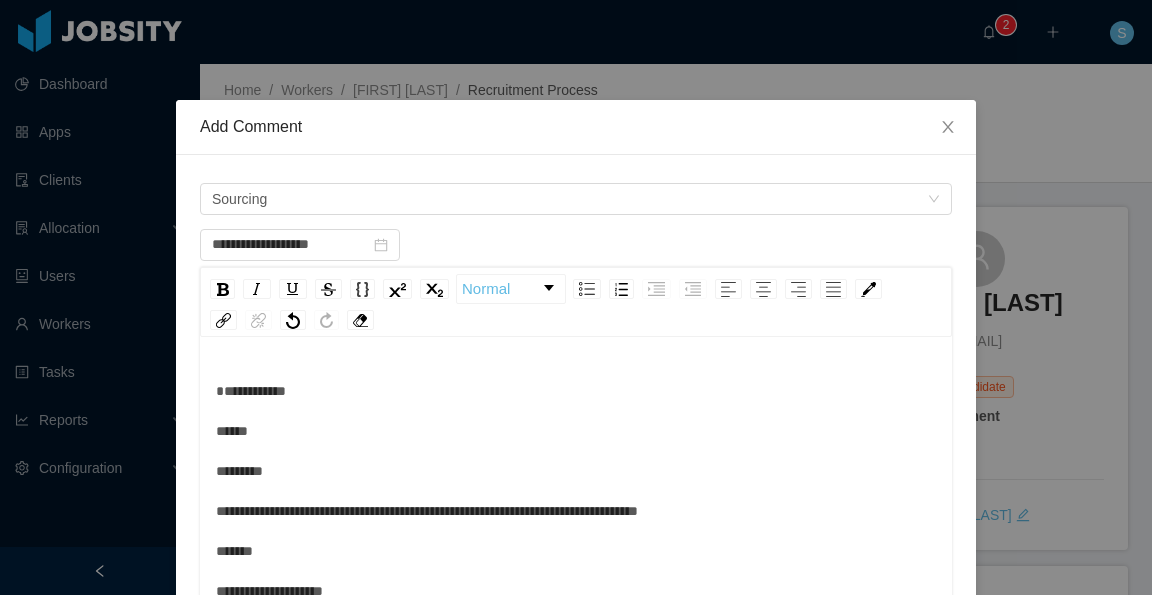 scroll, scrollTop: 0, scrollLeft: 0, axis: both 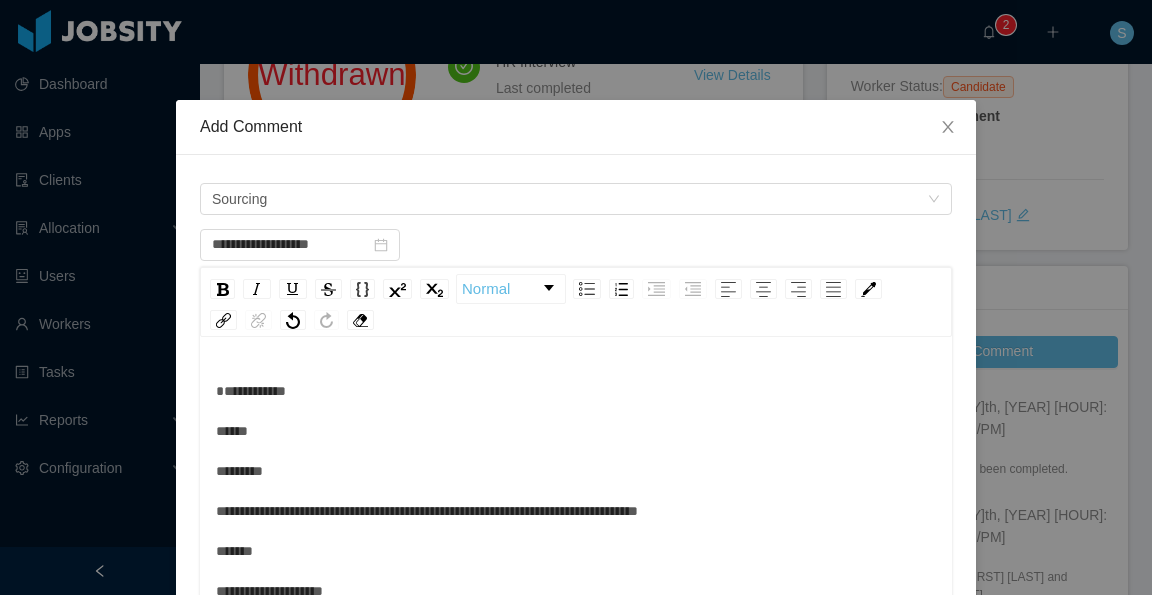 click on "**********" at bounding box center [576, 511] 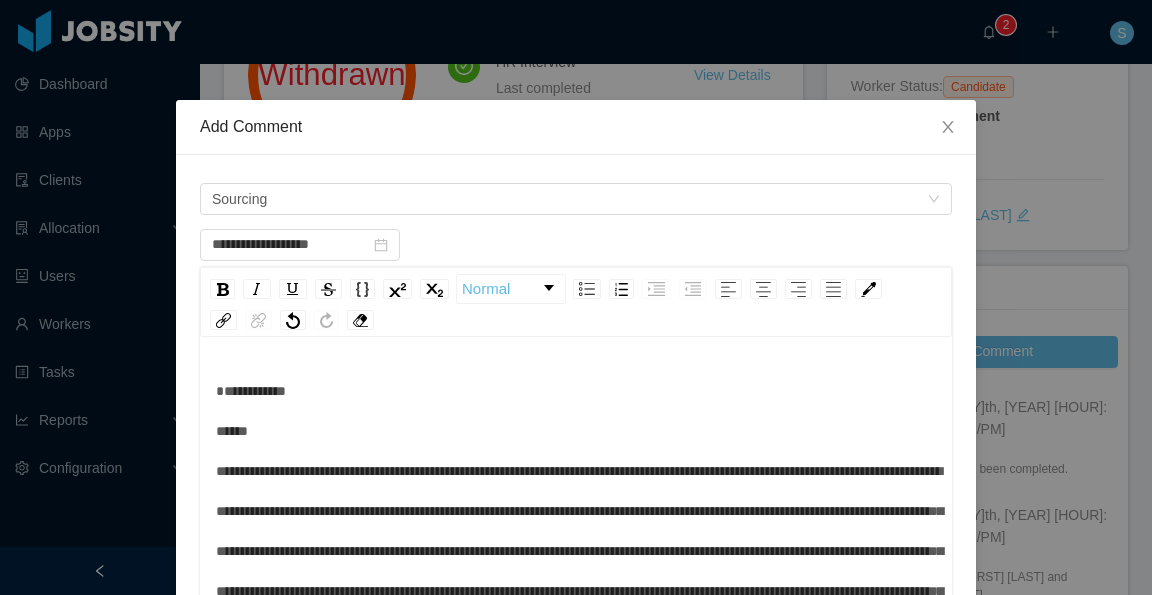 scroll, scrollTop: 100, scrollLeft: 0, axis: vertical 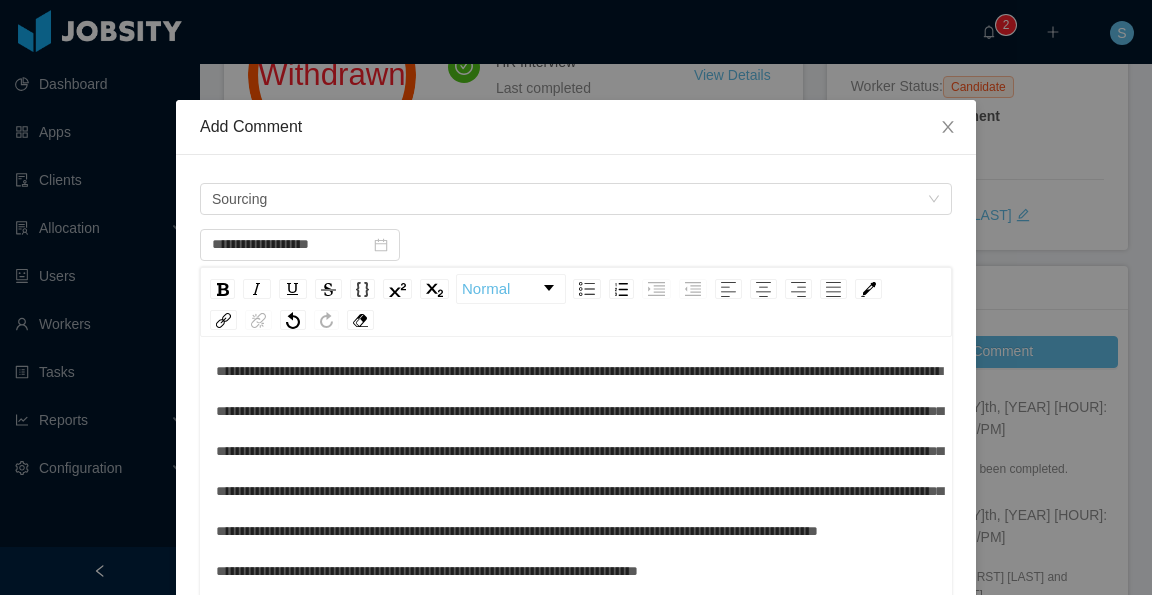 click on "**********" at bounding box center [576, 491] 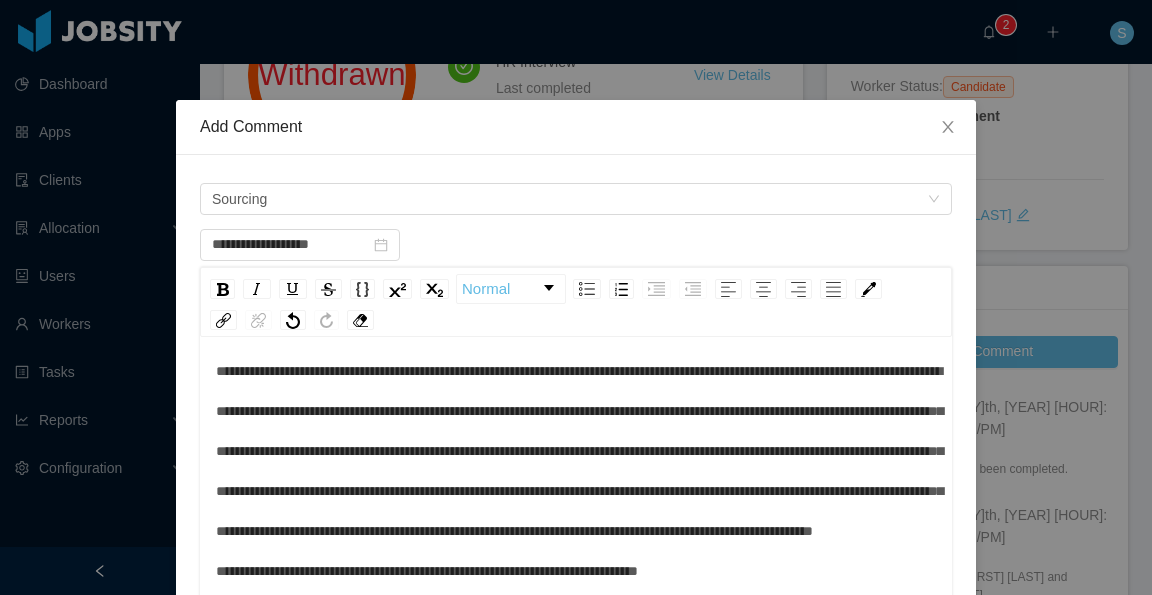 type 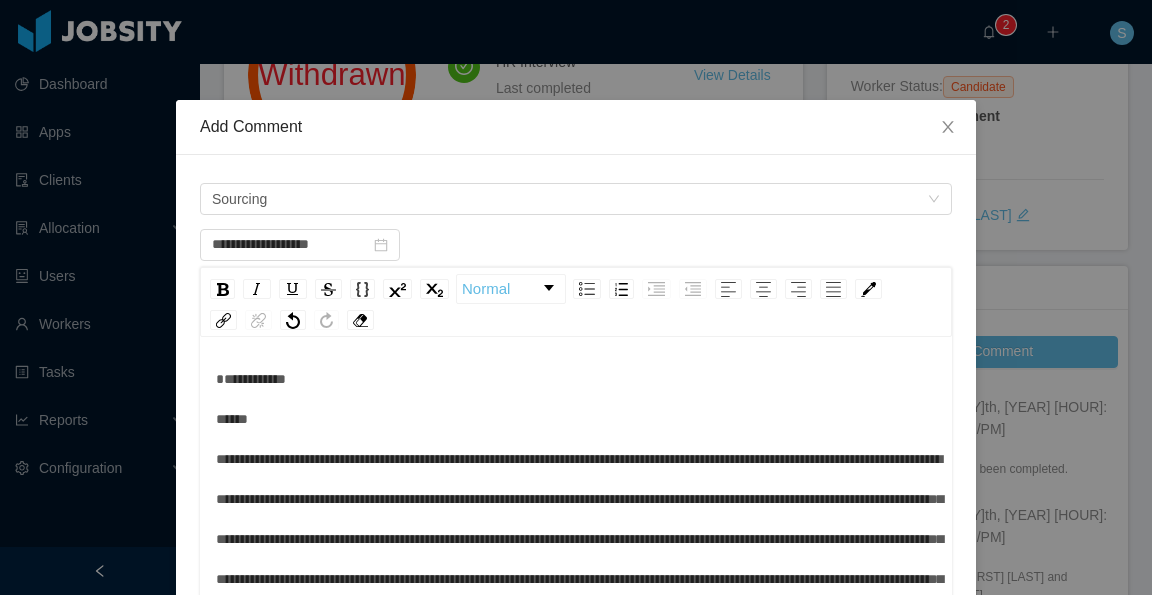 scroll, scrollTop: 0, scrollLeft: 0, axis: both 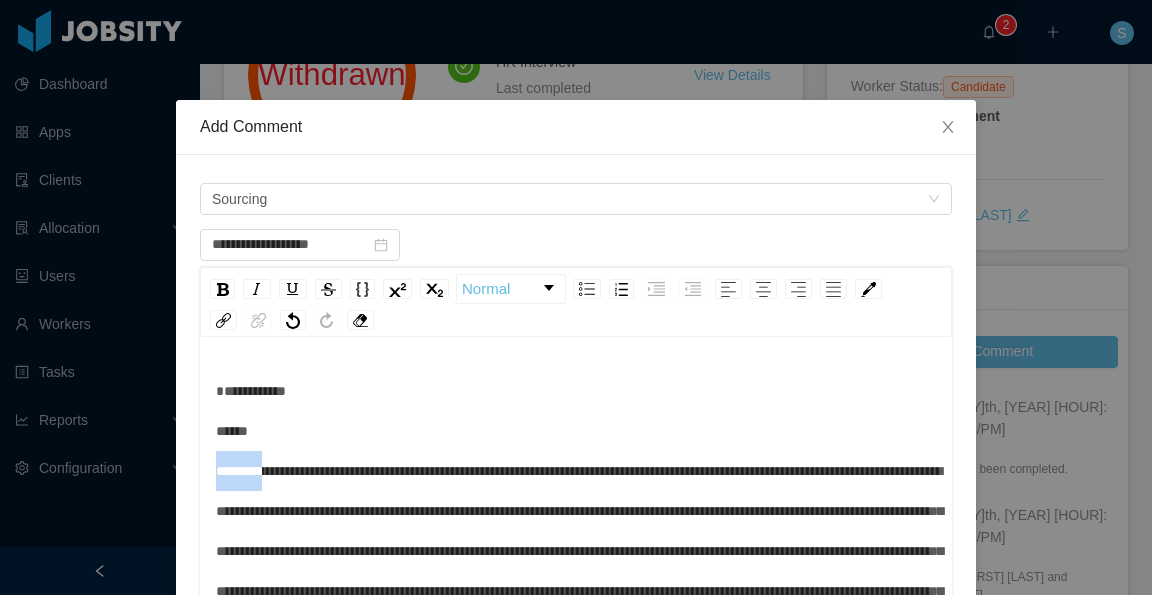 drag, startPoint x: 265, startPoint y: 470, endPoint x: 204, endPoint y: 470, distance: 61 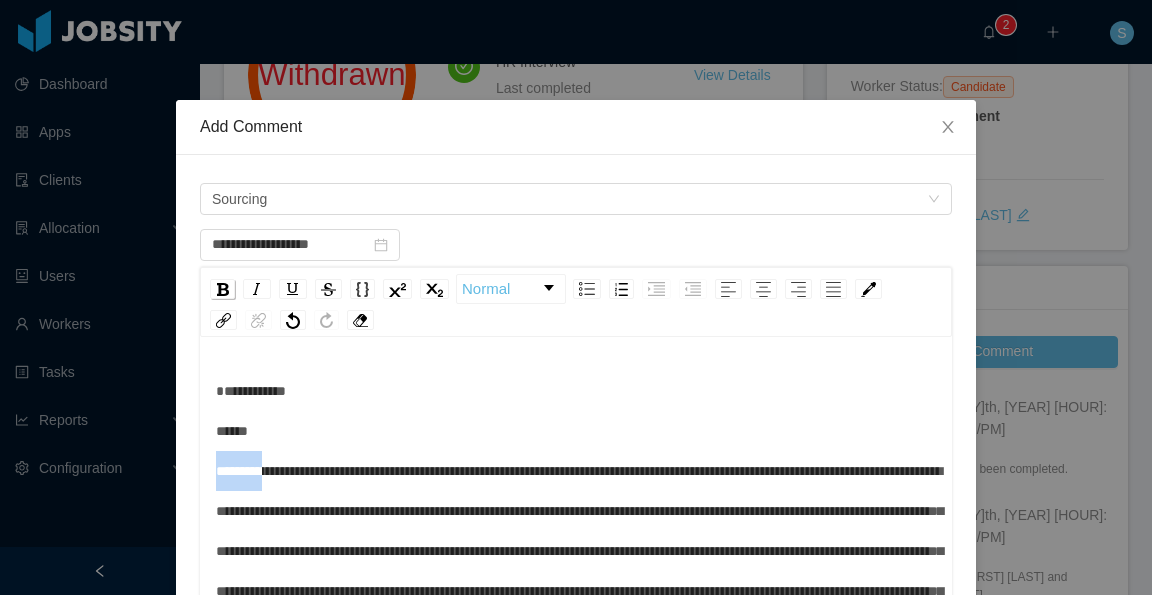 click at bounding box center (223, 289) 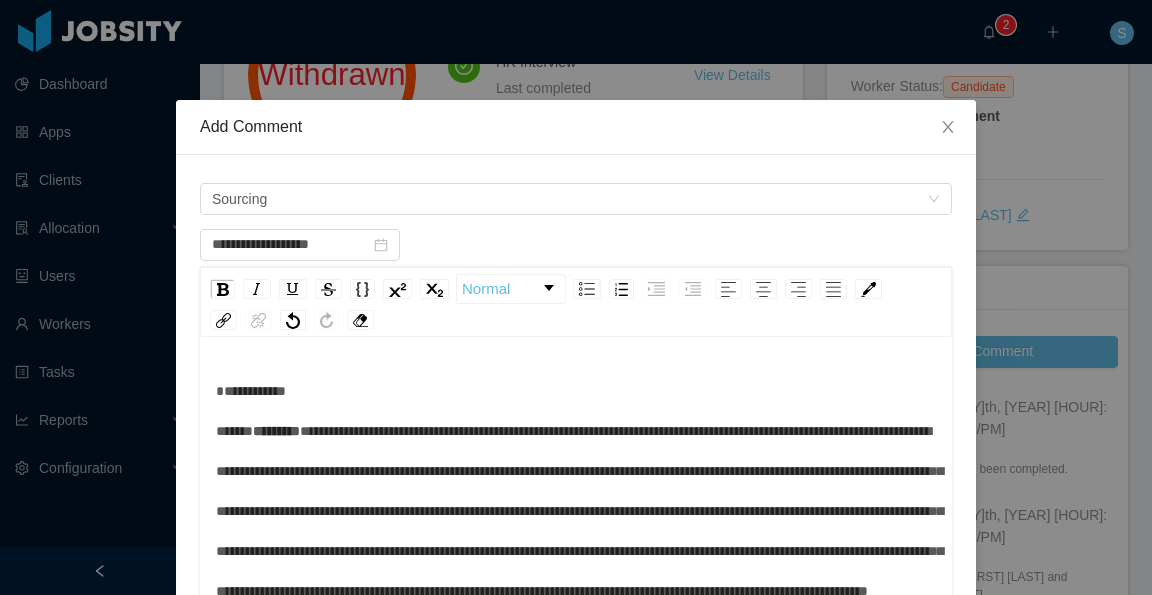 click on "**********" at bounding box center (576, 571) 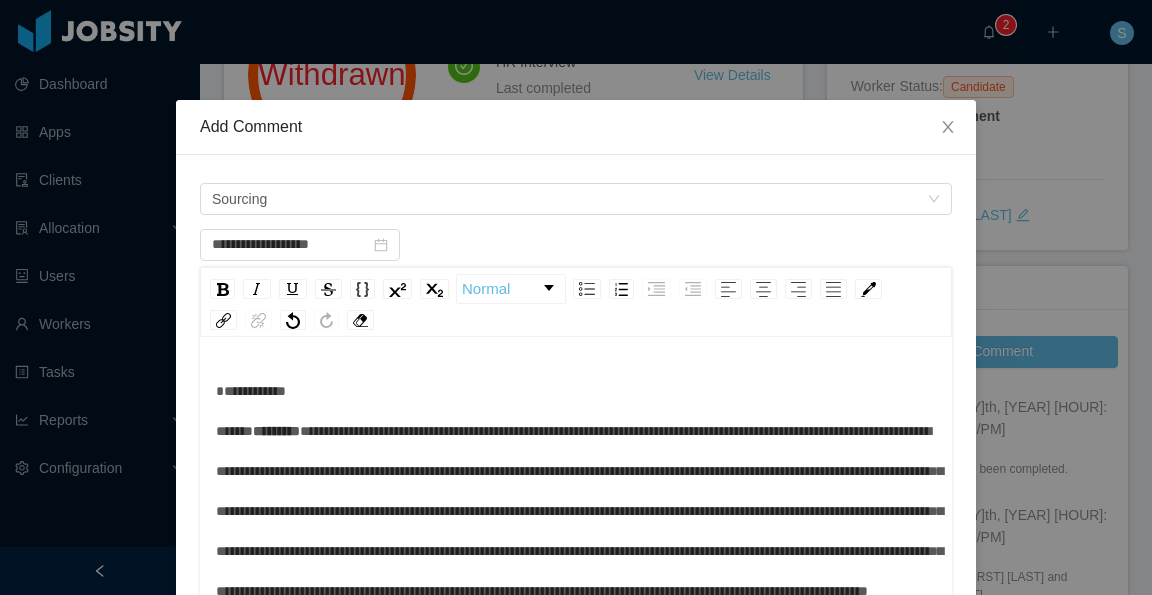 click on "**********" at bounding box center [576, 571] 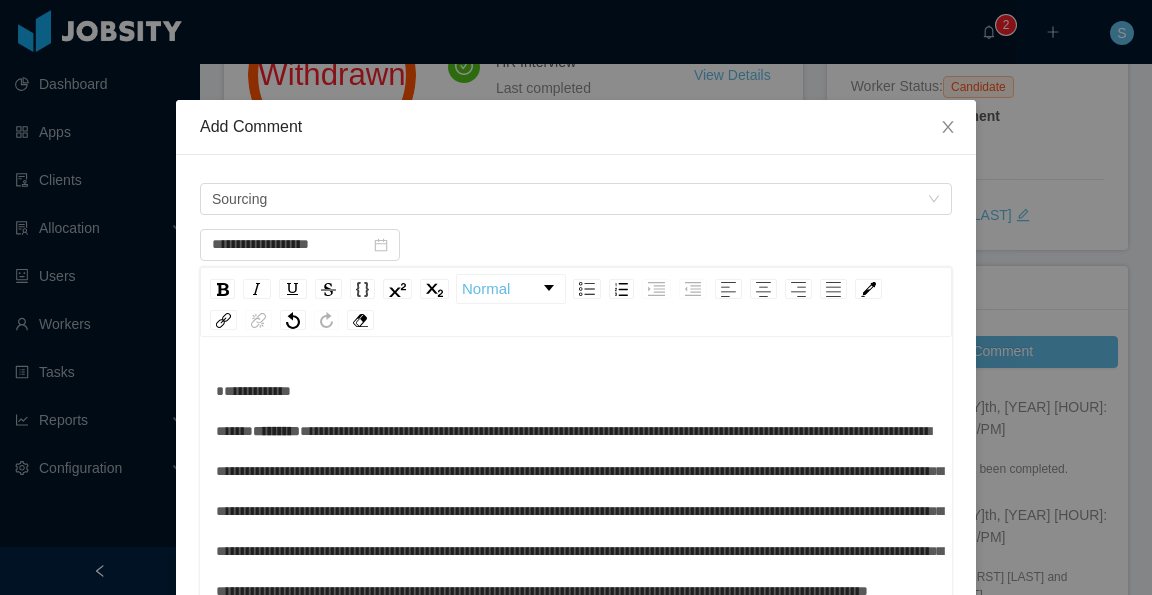 scroll, scrollTop: 198, scrollLeft: 0, axis: vertical 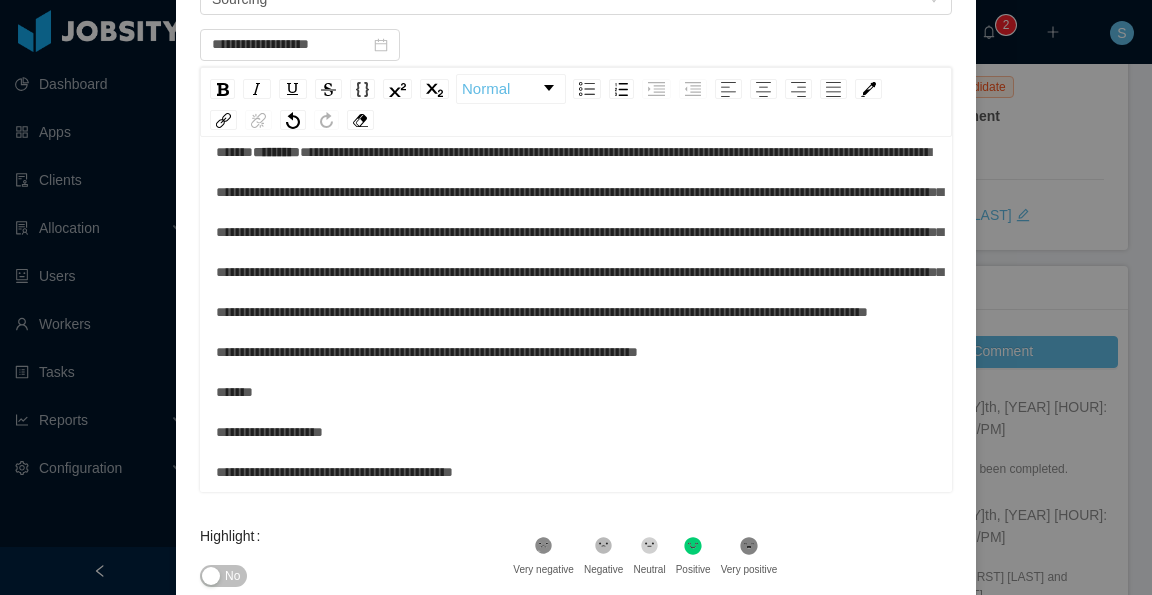 click on "**********" at bounding box center (576, 292) 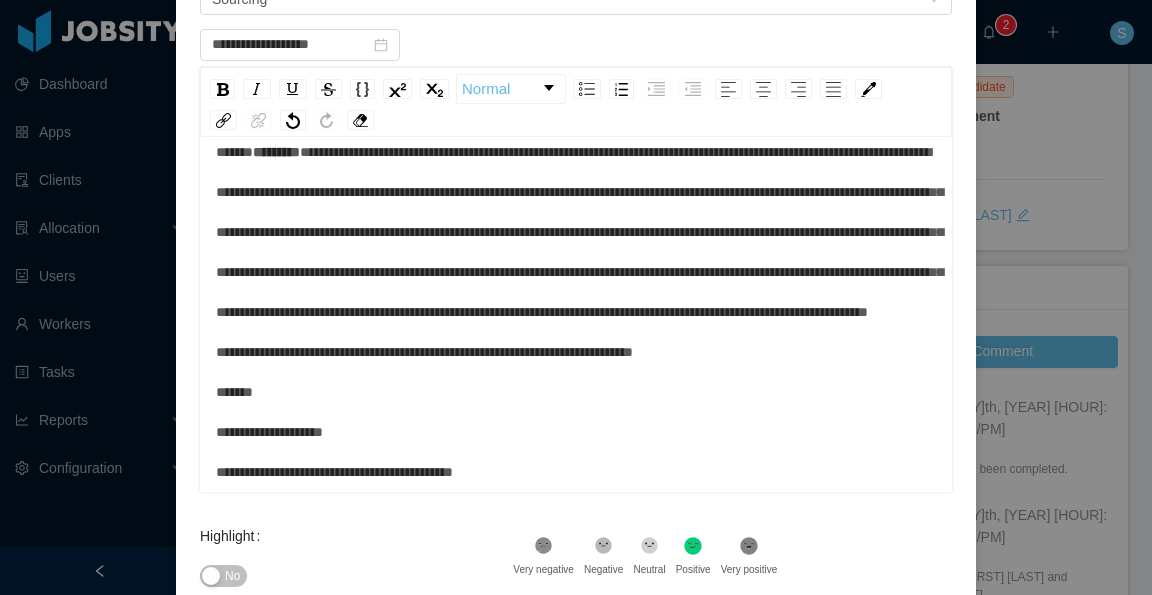 click on "**********" at bounding box center [576, 292] 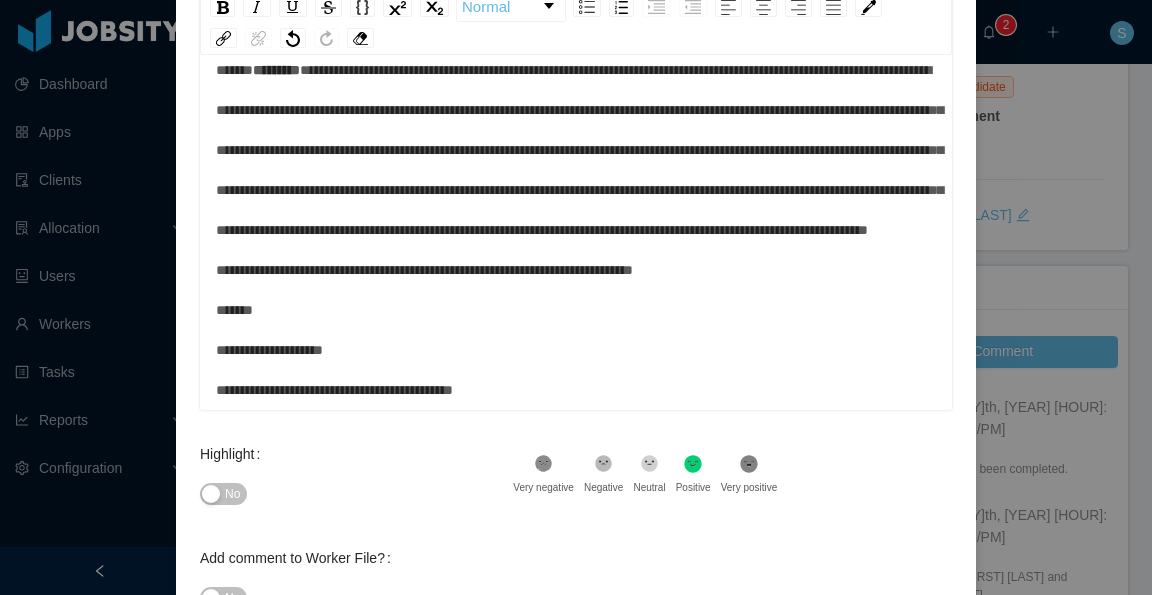 scroll, scrollTop: 300, scrollLeft: 0, axis: vertical 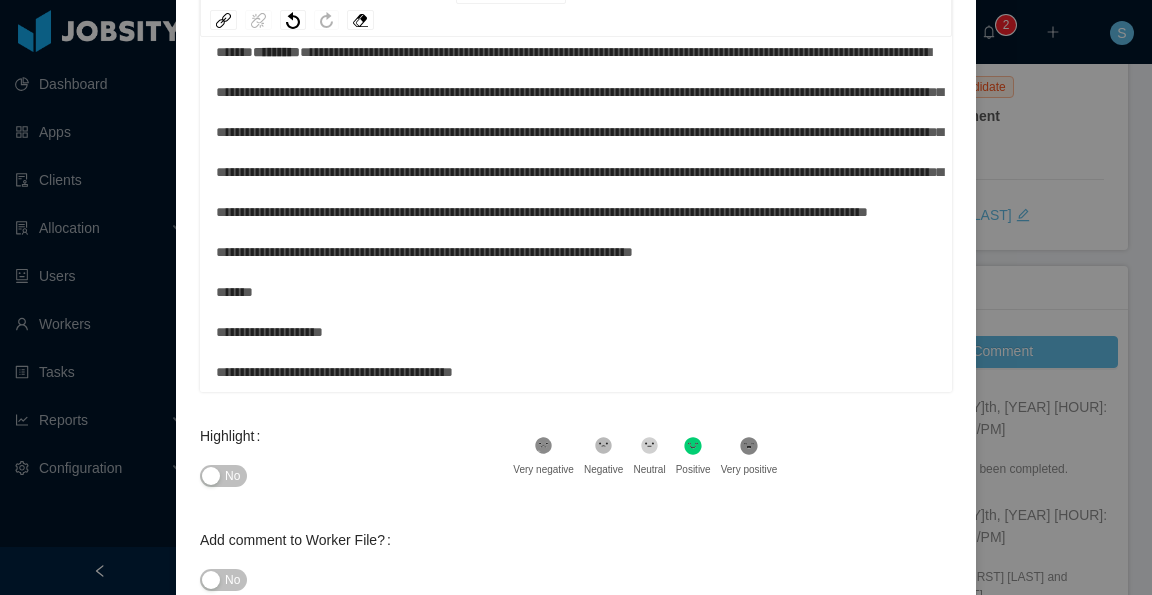 click on "**********" at bounding box center [576, 192] 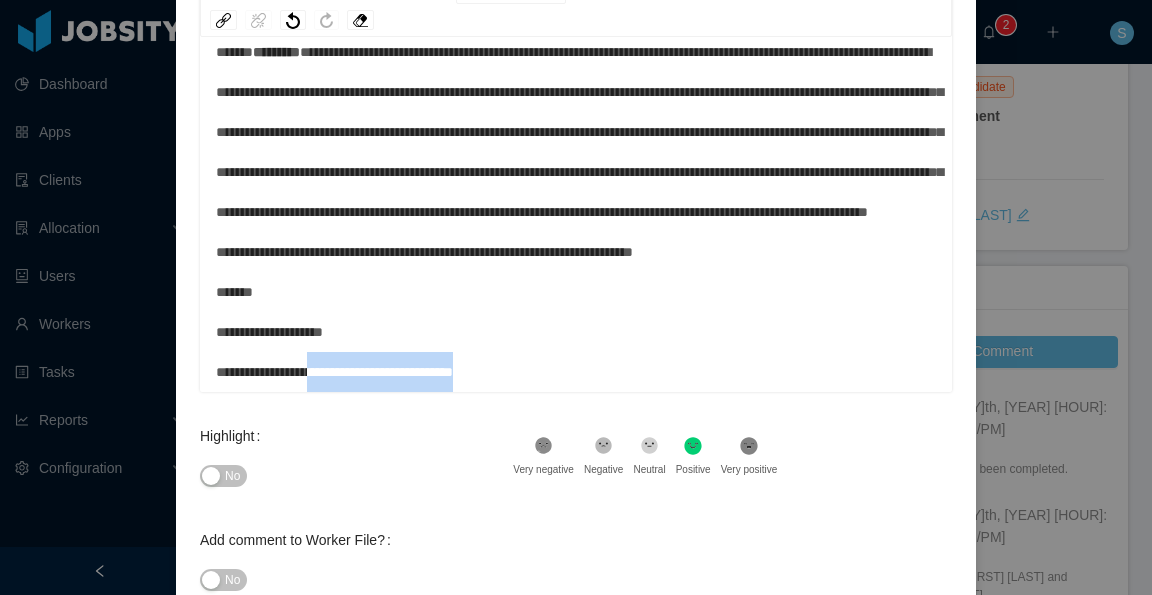 drag, startPoint x: 521, startPoint y: 368, endPoint x: 324, endPoint y: 365, distance: 197.02284 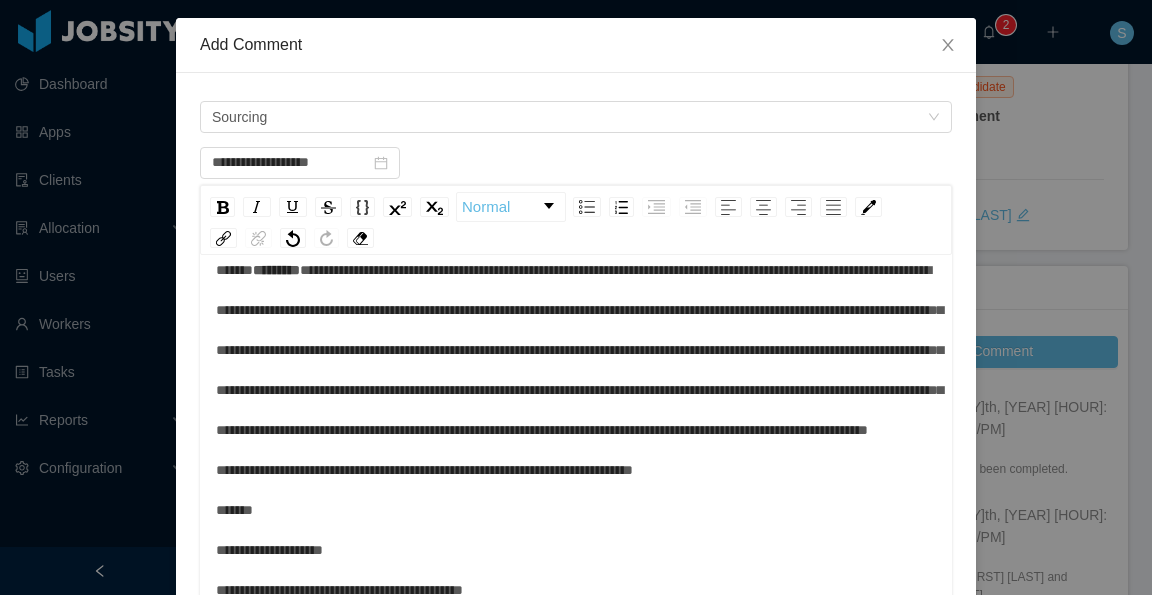 scroll, scrollTop: 100, scrollLeft: 0, axis: vertical 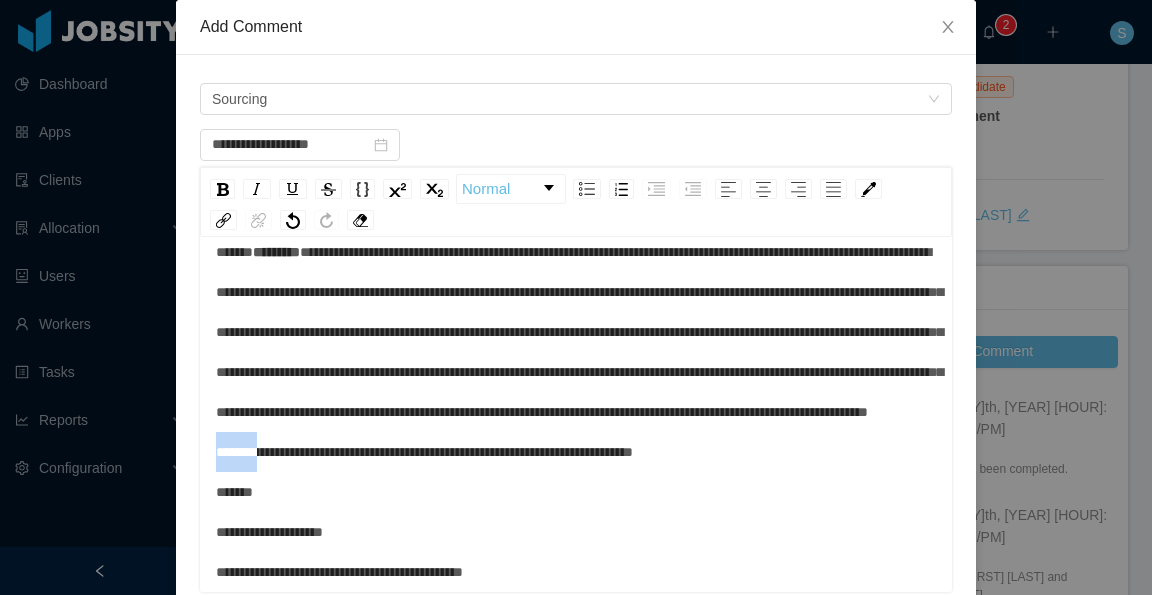 drag, startPoint x: 267, startPoint y: 452, endPoint x: 204, endPoint y: 446, distance: 63.28507 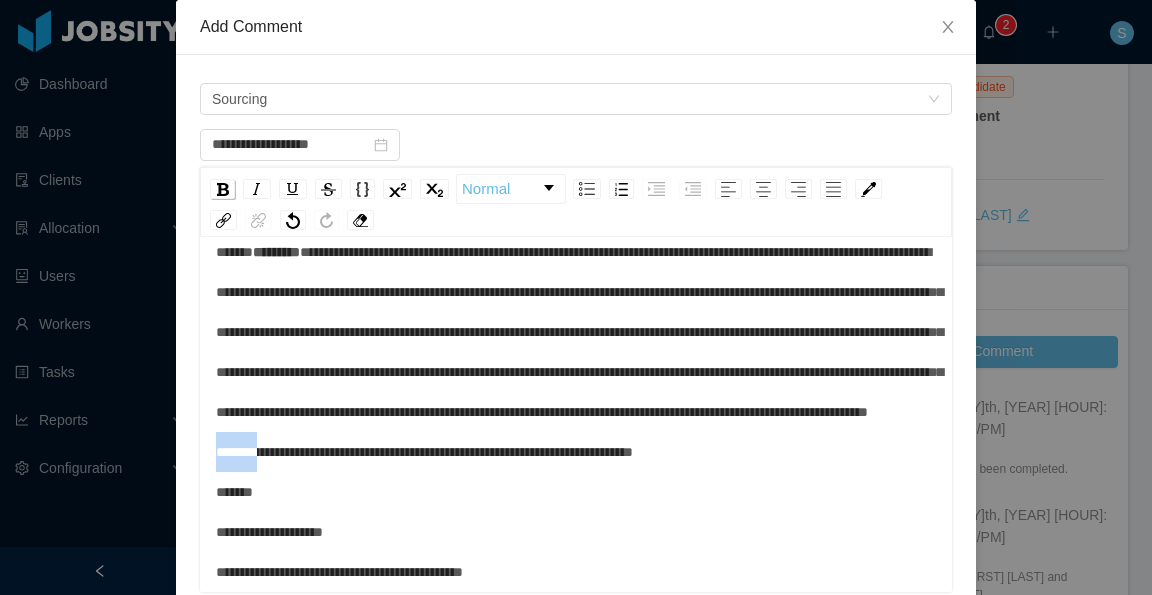 click at bounding box center (223, 189) 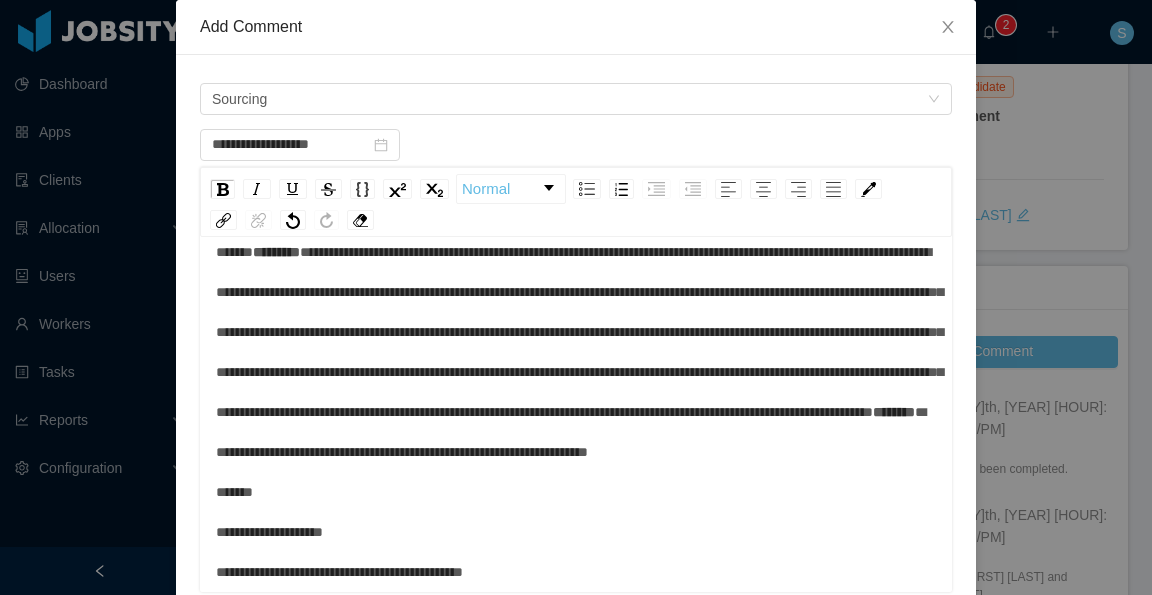 click on "**********" at bounding box center (576, 392) 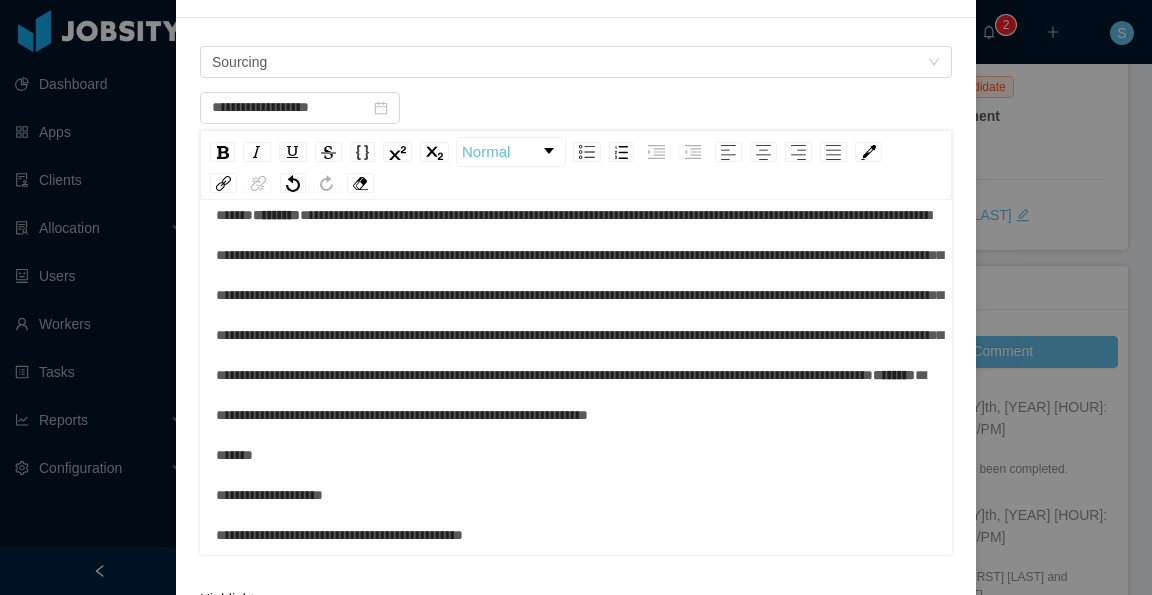 scroll, scrollTop: 200, scrollLeft: 0, axis: vertical 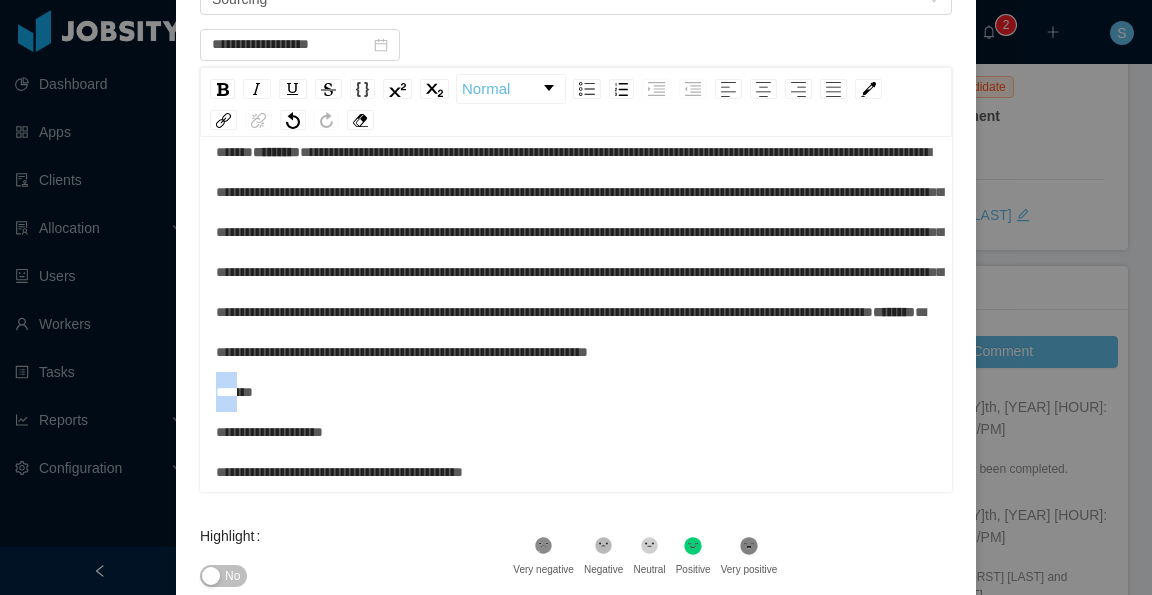 drag, startPoint x: 233, startPoint y: 393, endPoint x: 188, endPoint y: 390, distance: 45.099888 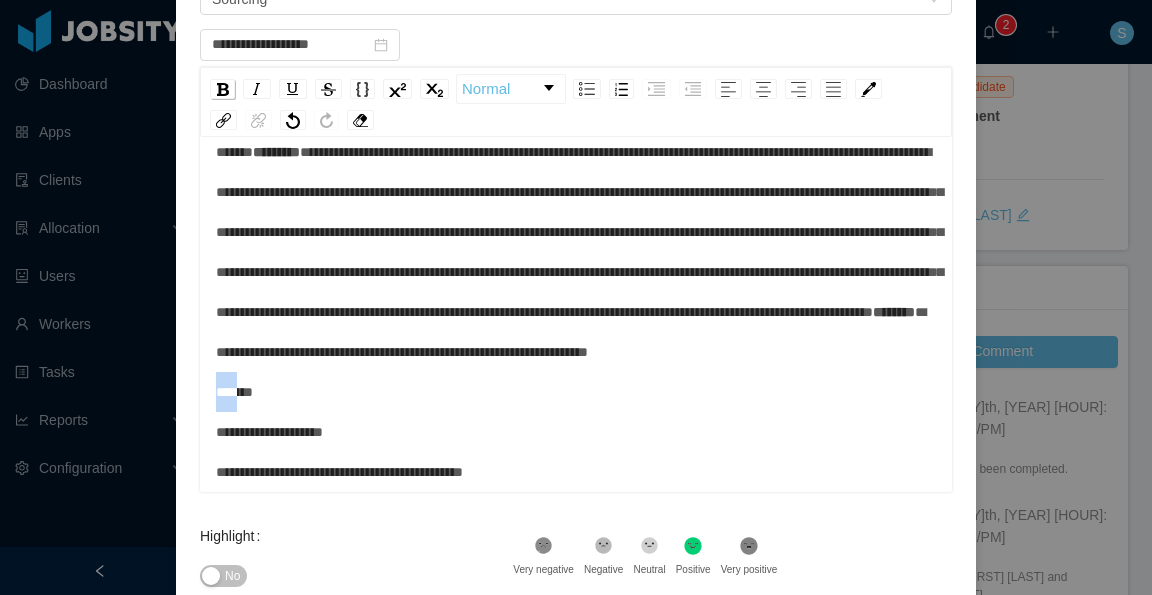 click at bounding box center [223, 89] 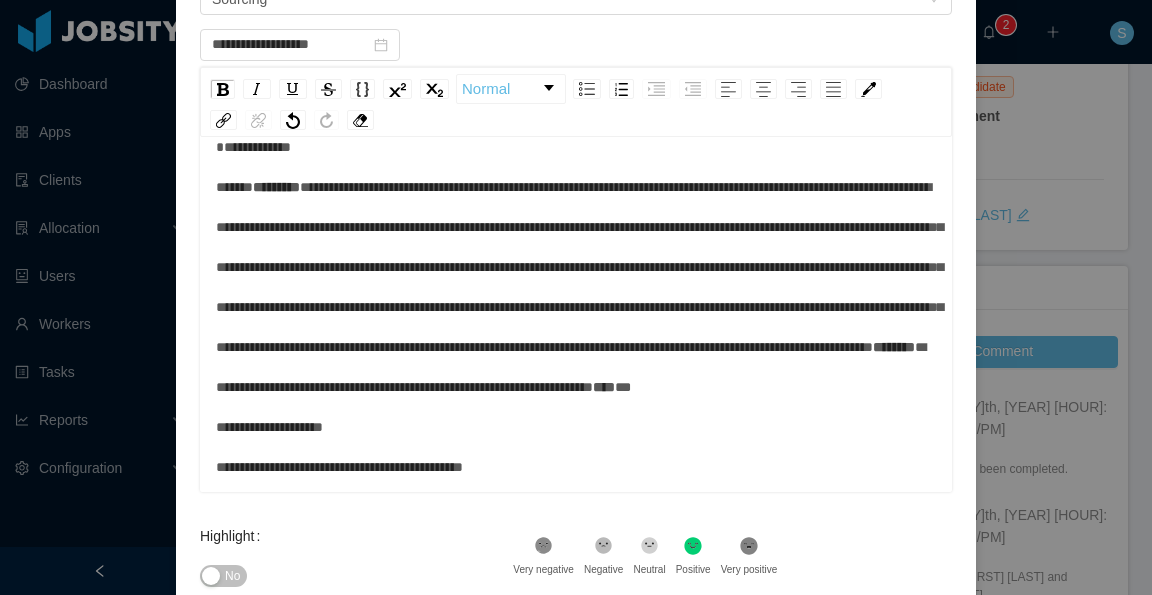 click on "**********" at bounding box center (579, 267) 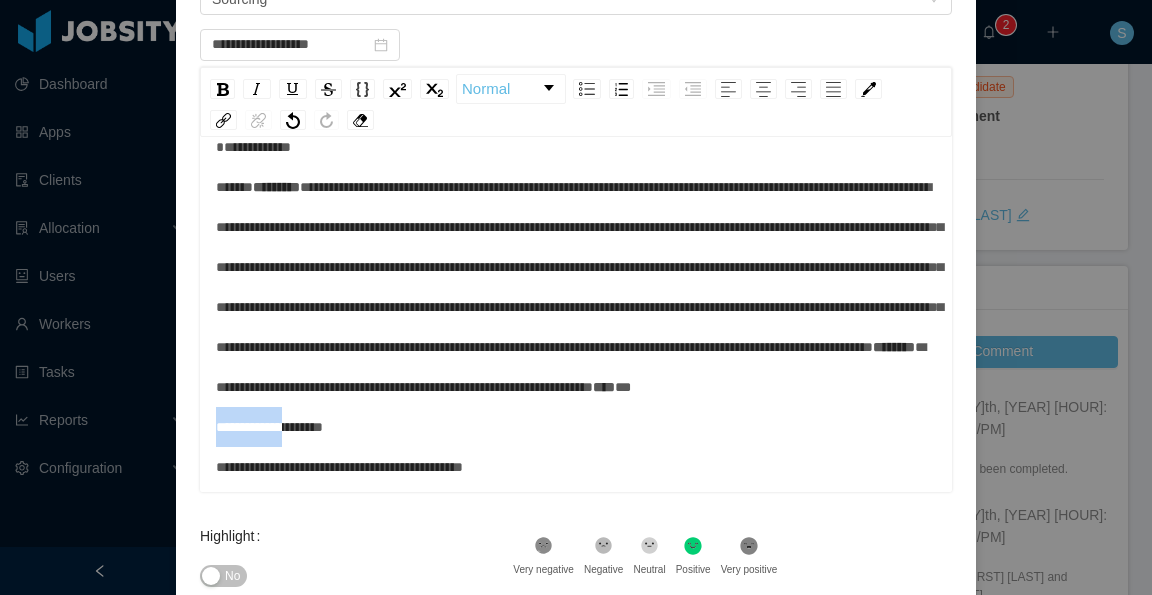 drag, startPoint x: 314, startPoint y: 432, endPoint x: 204, endPoint y: 412, distance: 111.8034 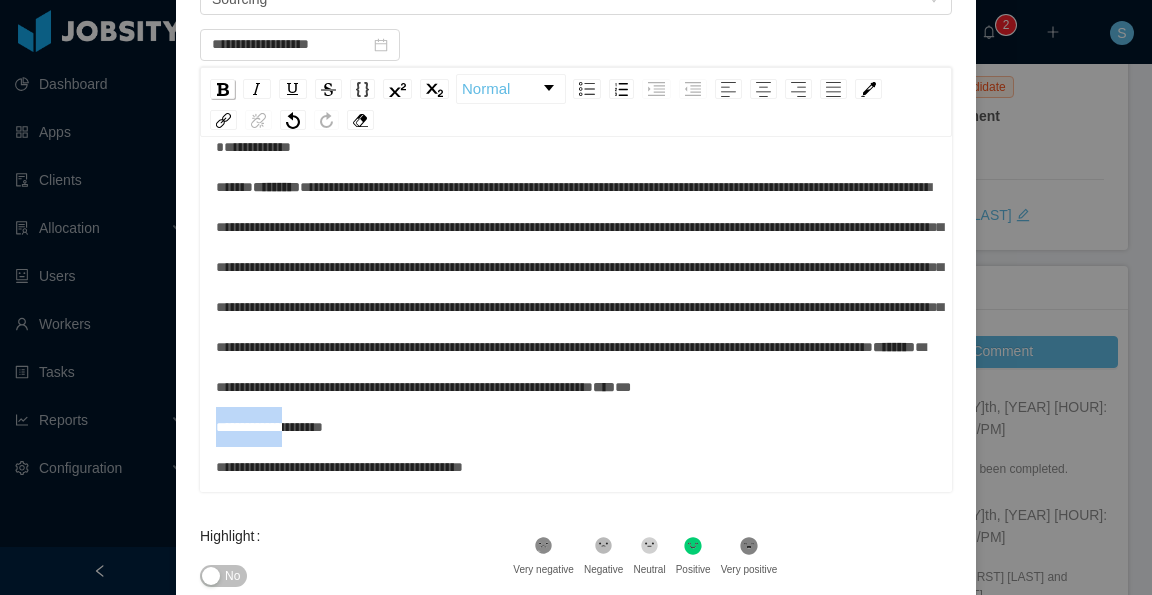 click at bounding box center (222, 89) 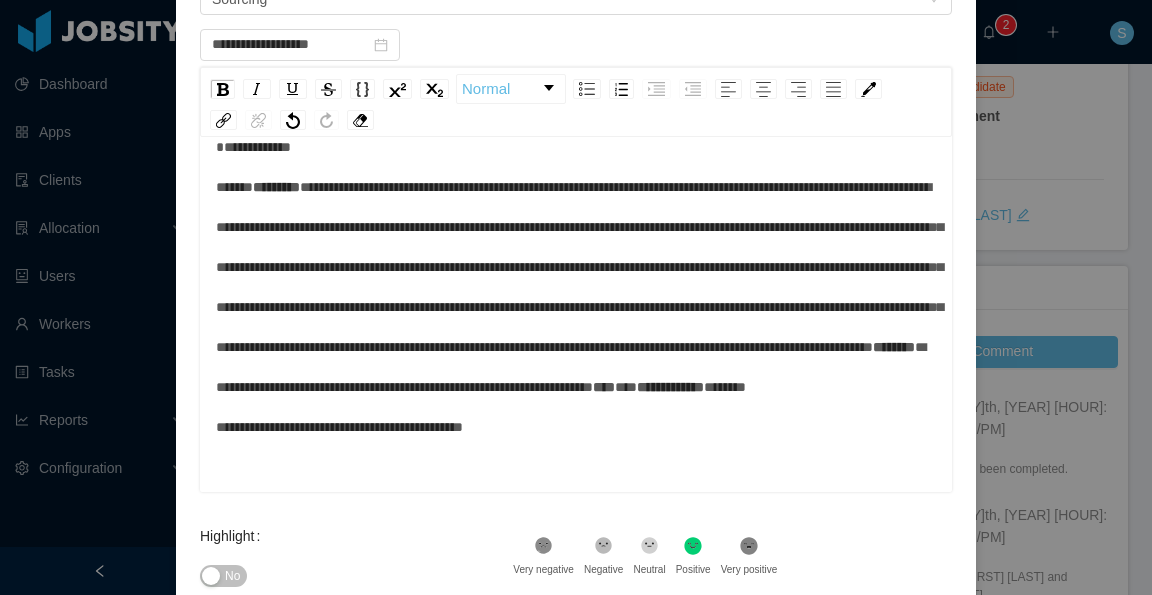 click on "**********" at bounding box center [576, 287] 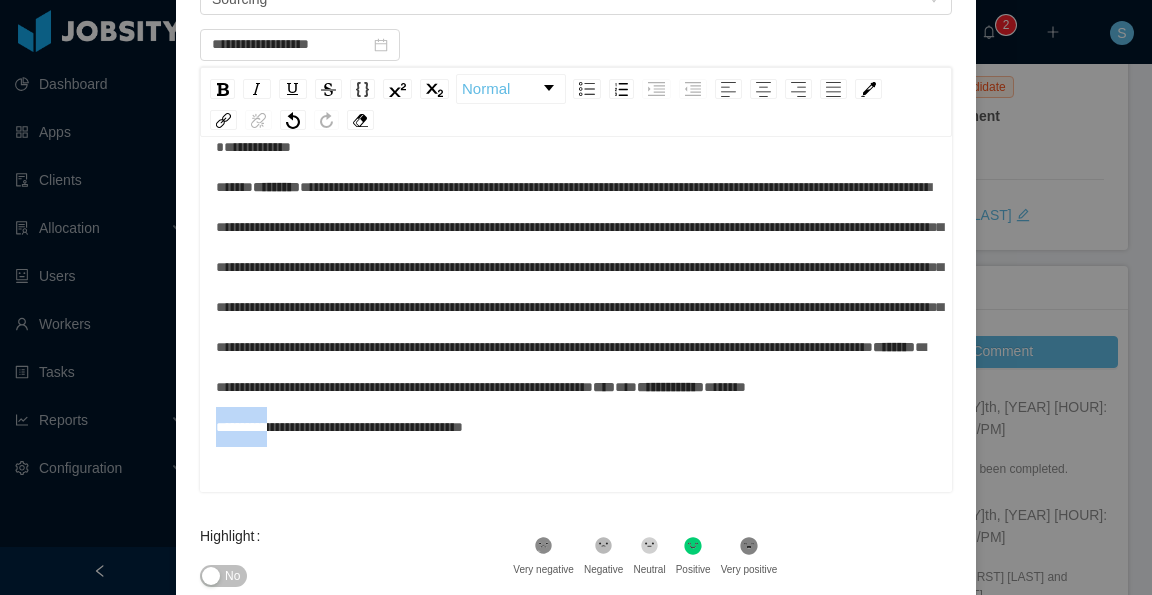drag, startPoint x: 279, startPoint y: 469, endPoint x: 201, endPoint y: 457, distance: 78.91768 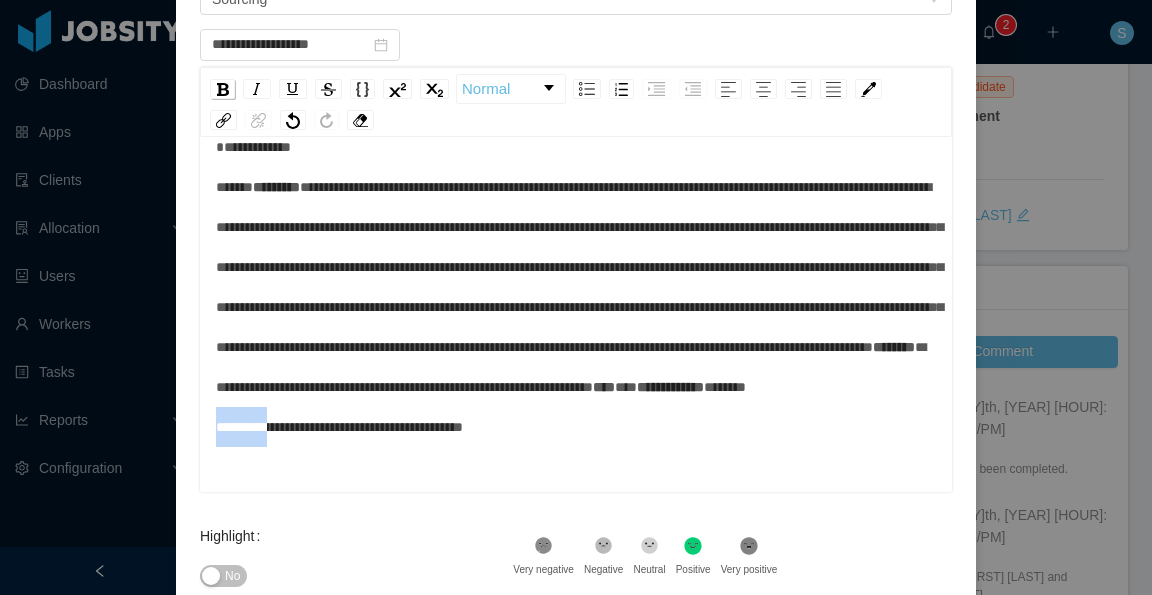 click at bounding box center [222, 89] 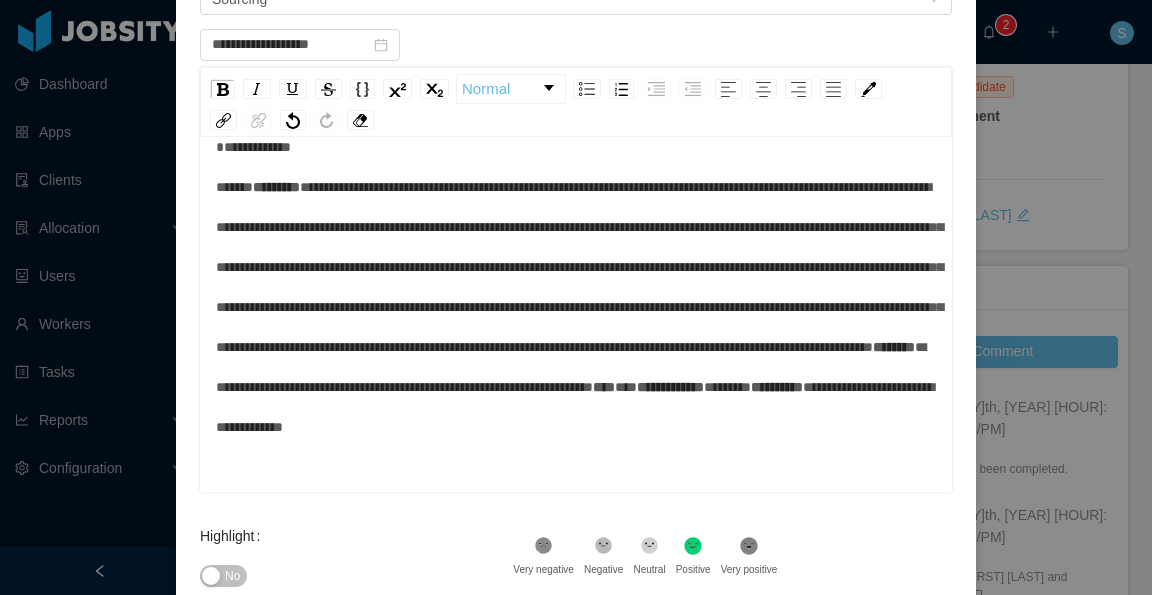 click on "**********" at bounding box center [571, 367] 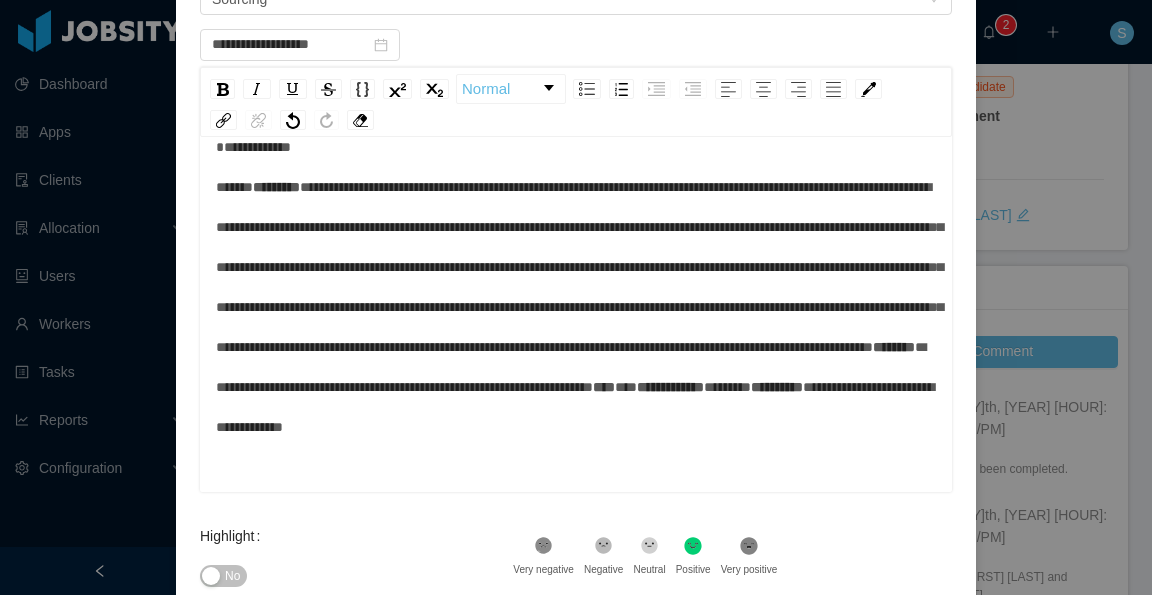 scroll, scrollTop: 0, scrollLeft: 0, axis: both 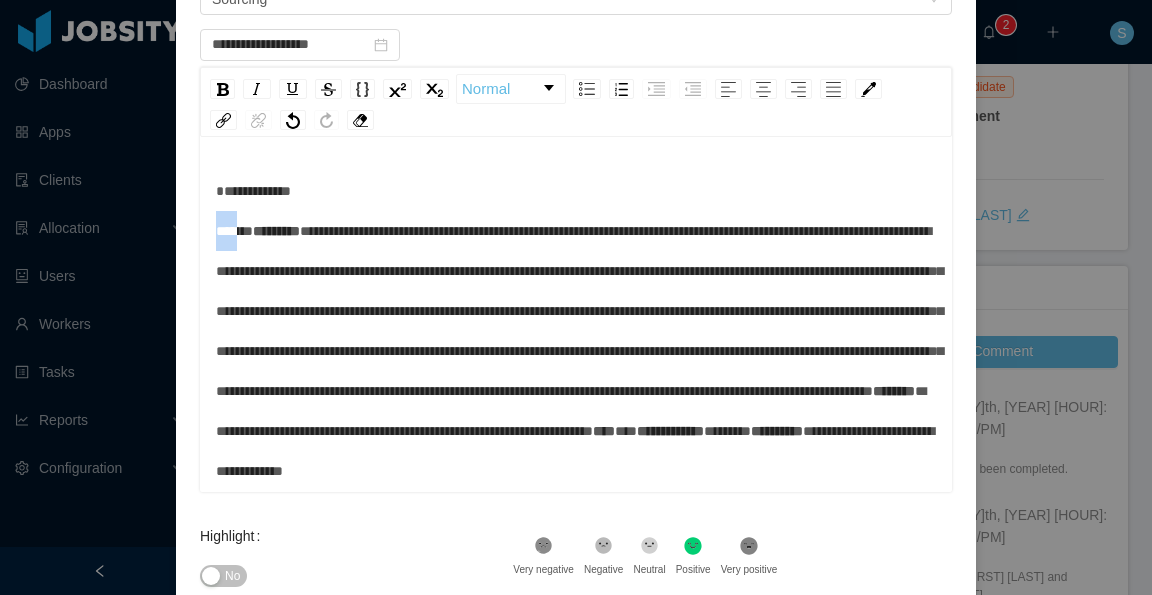 drag, startPoint x: 228, startPoint y: 229, endPoint x: 203, endPoint y: 229, distance: 25 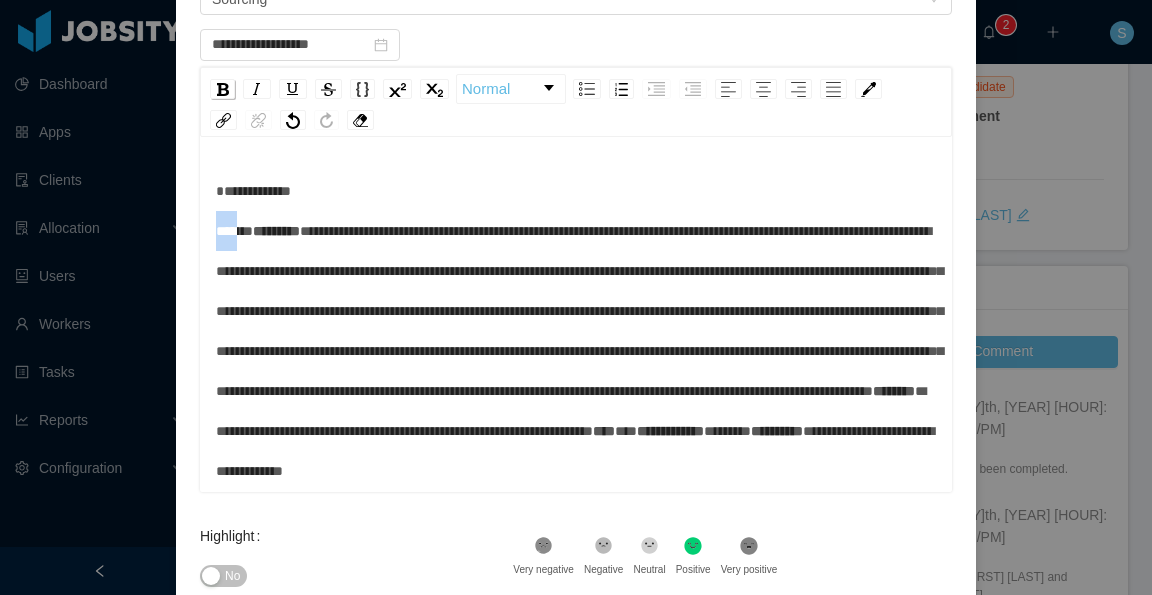 click at bounding box center [223, 89] 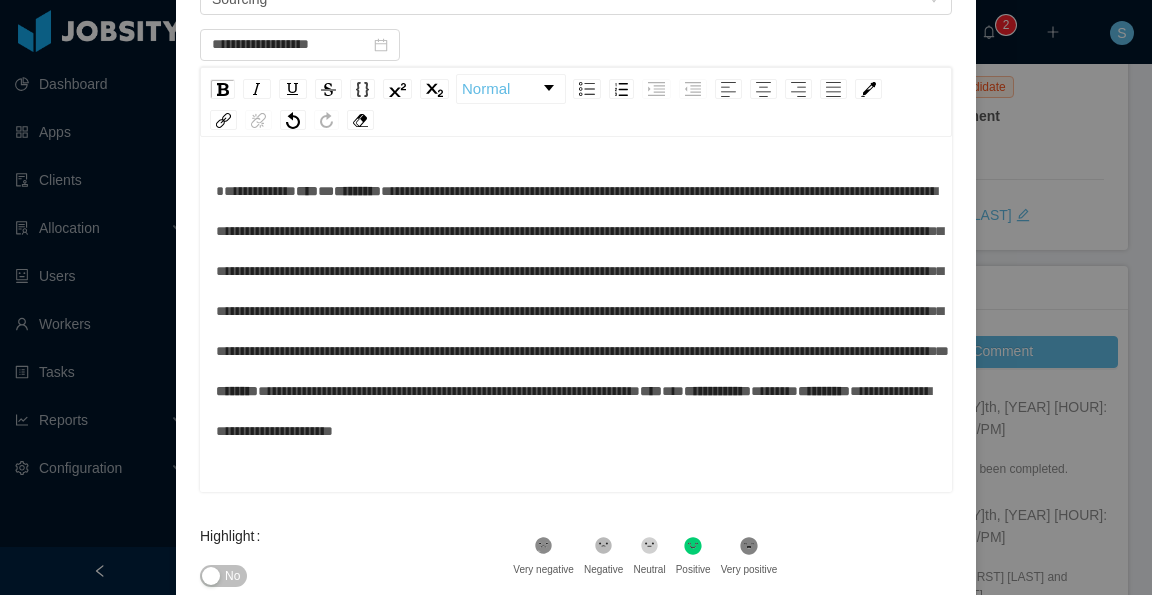 click on "**********" at bounding box center (576, 311) 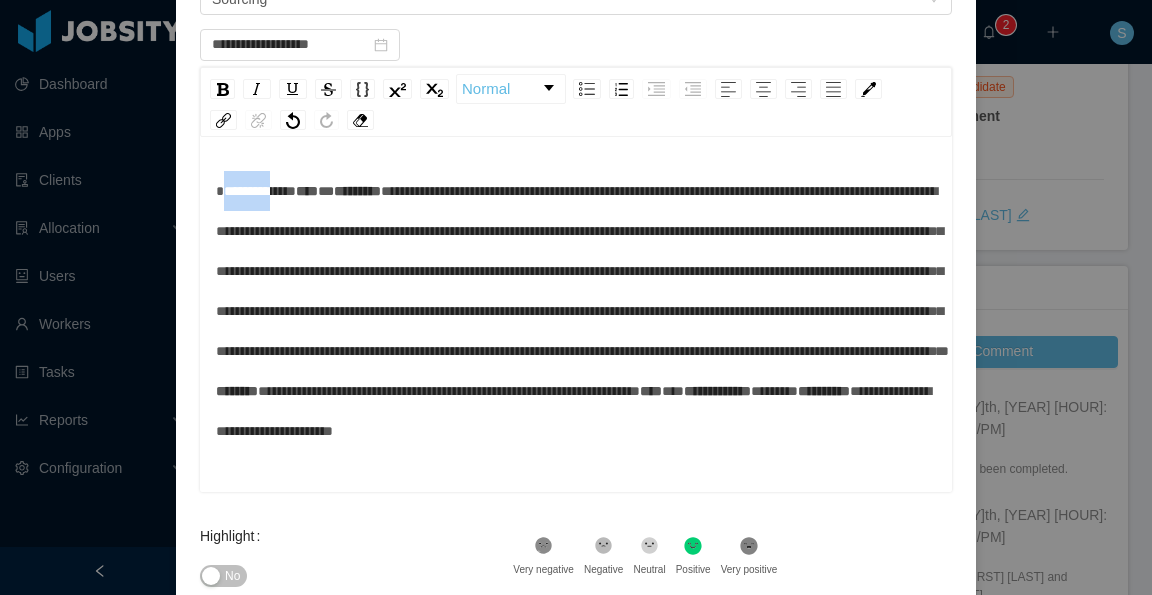 drag, startPoint x: 279, startPoint y: 189, endPoint x: 209, endPoint y: 192, distance: 70.064255 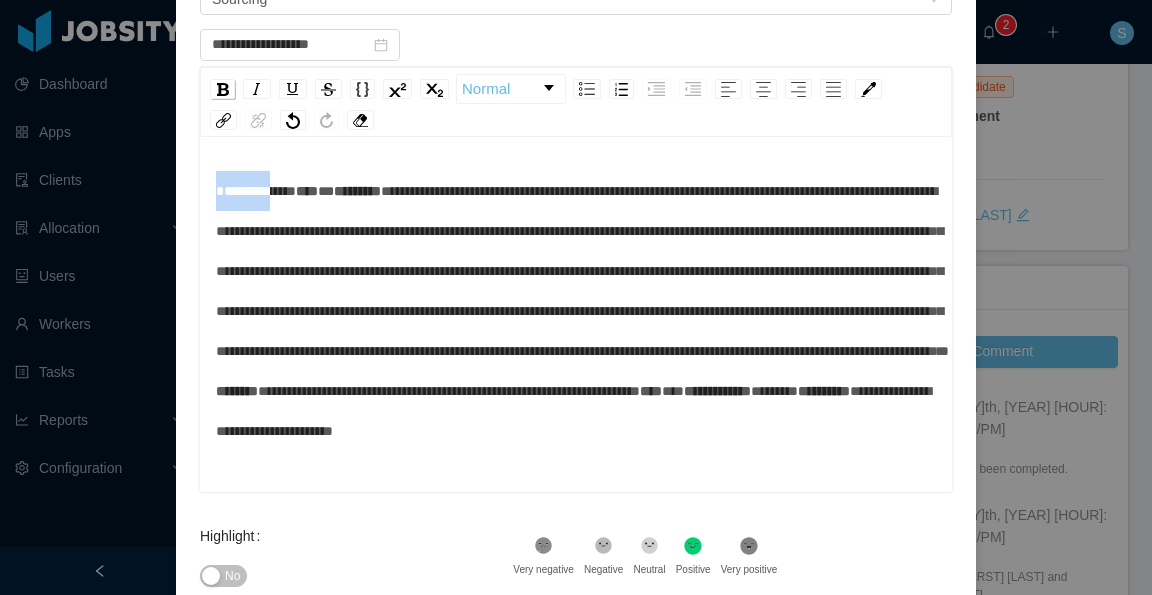 click at bounding box center (223, 89) 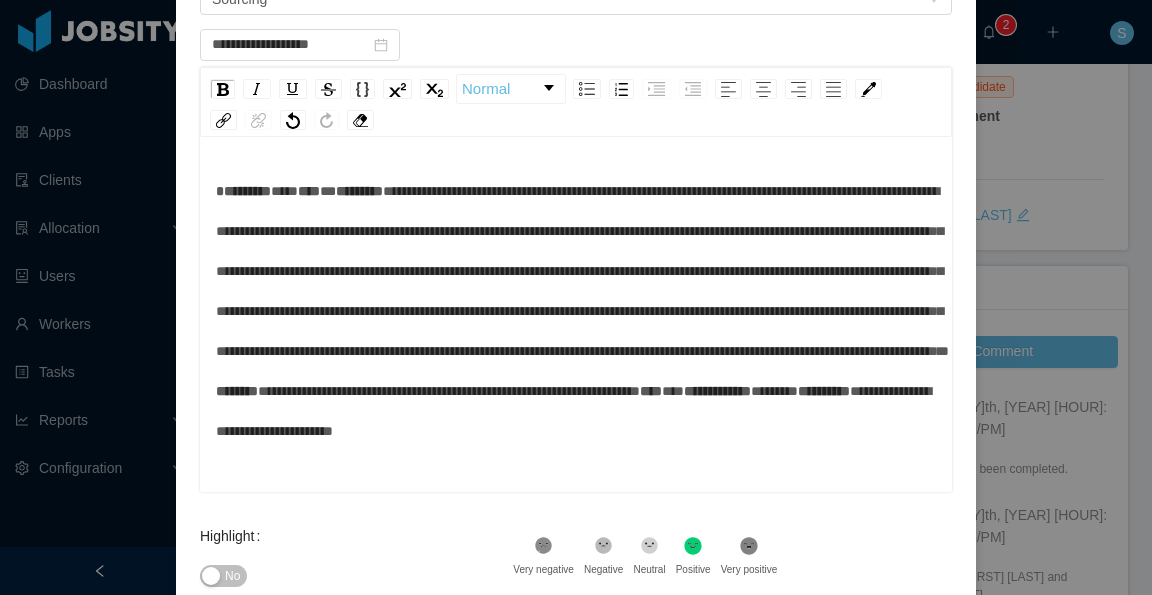 click on "**********" at bounding box center (576, 311) 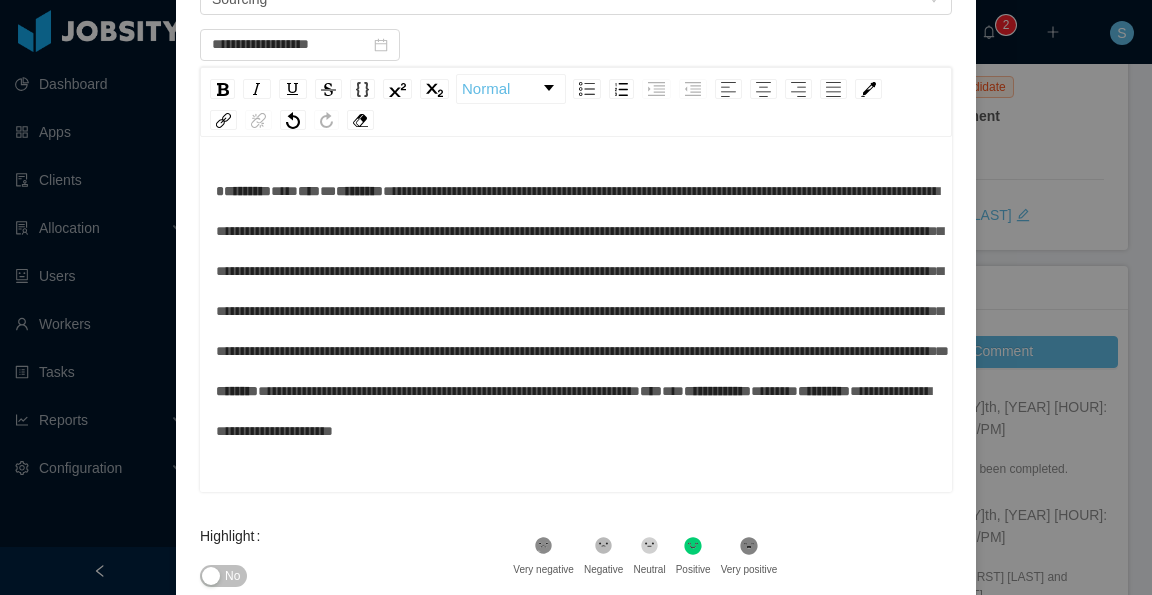 click on "**********" at bounding box center [576, 311] 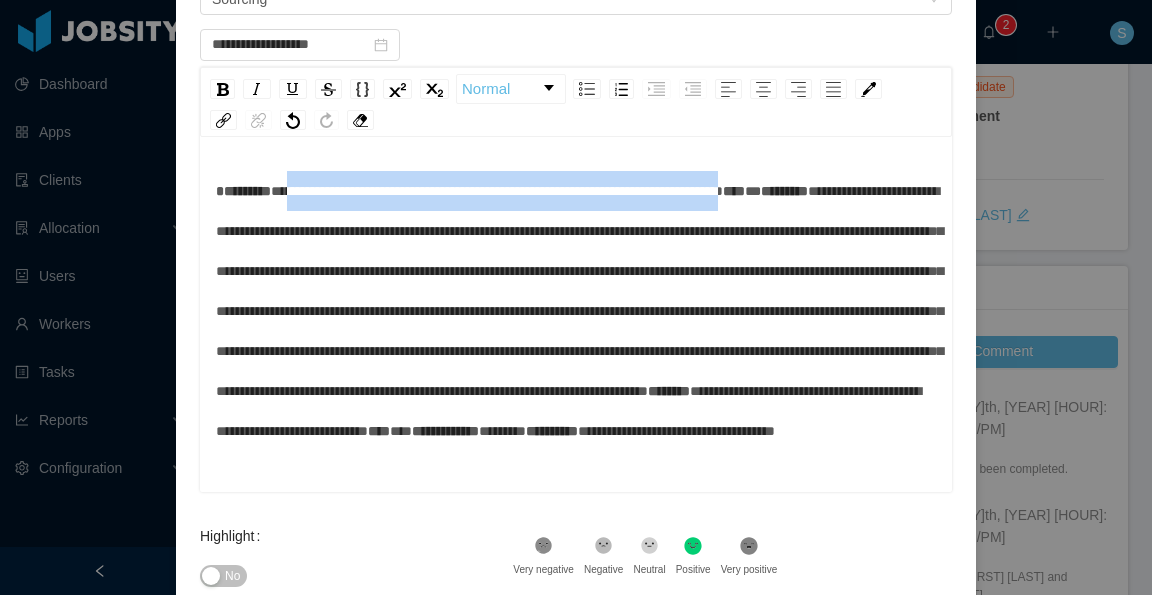 drag, startPoint x: 890, startPoint y: 192, endPoint x: 305, endPoint y: 184, distance: 585.0547 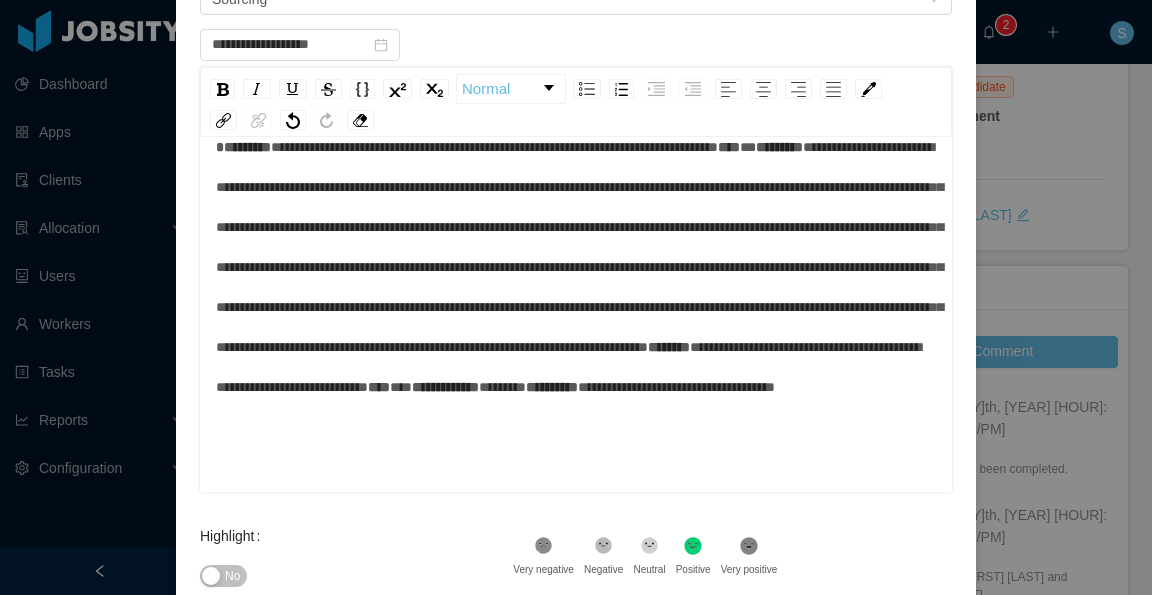 scroll, scrollTop: 198, scrollLeft: 0, axis: vertical 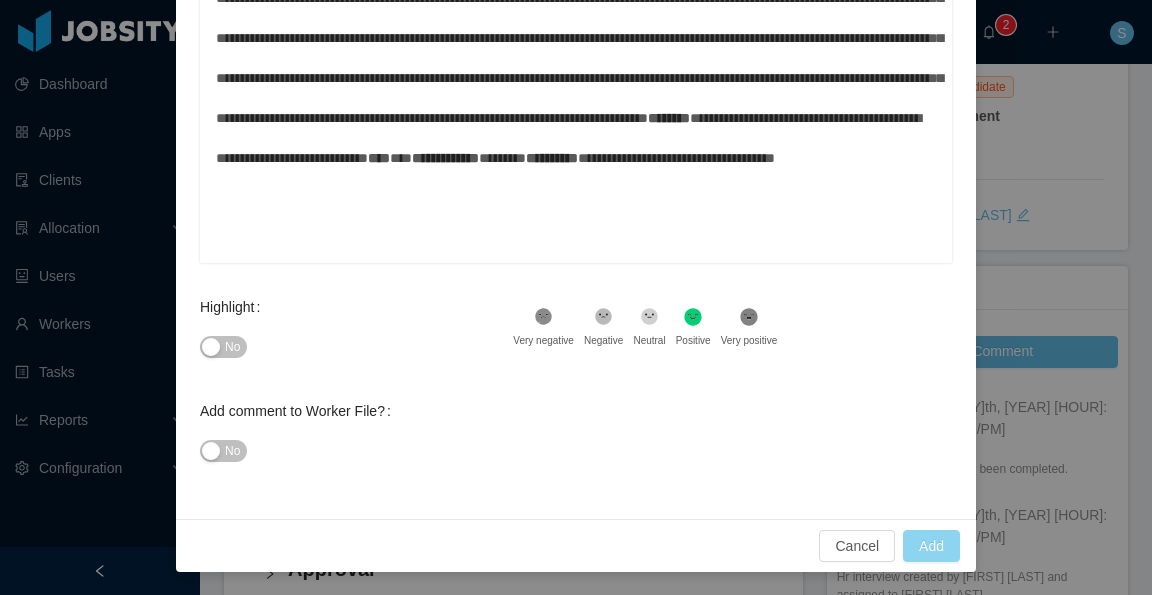 type on "**********" 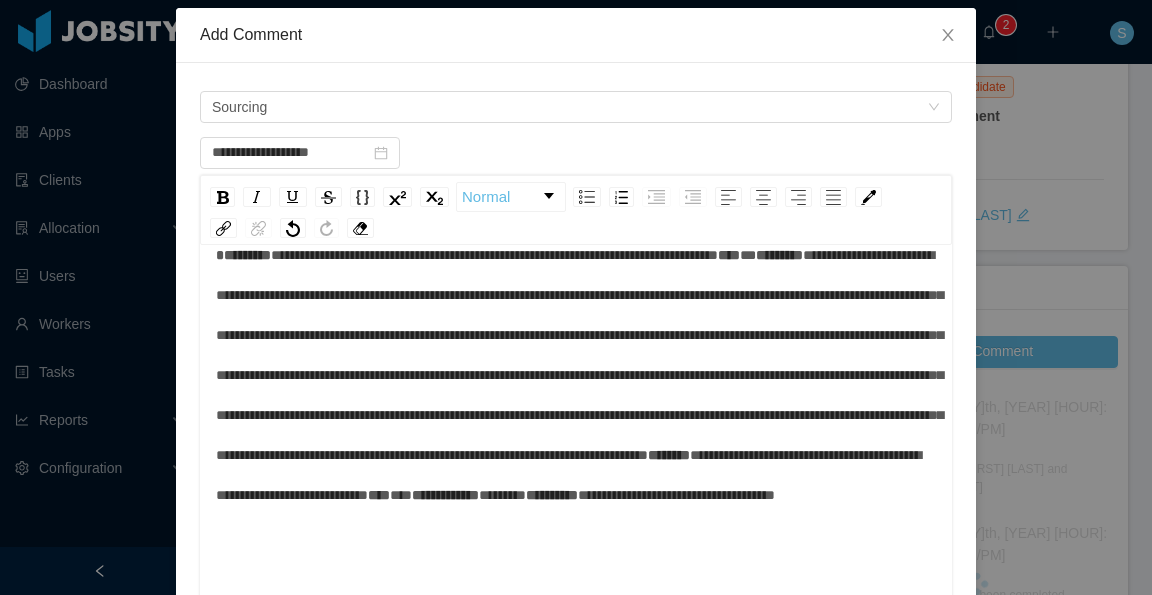scroll, scrollTop: 0, scrollLeft: 0, axis: both 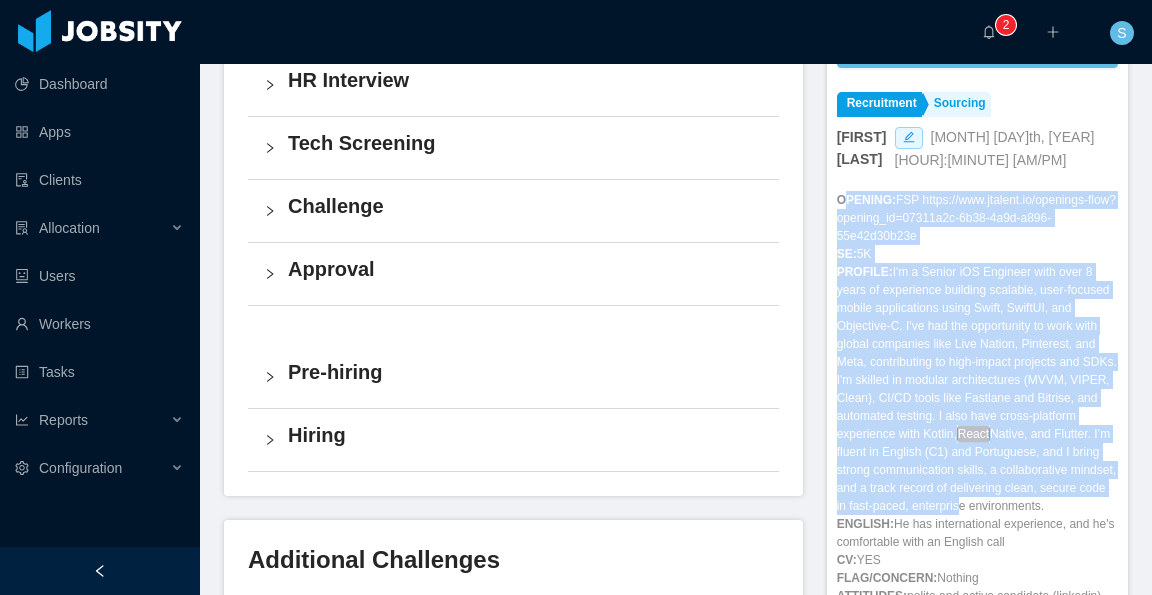 drag, startPoint x: 828, startPoint y: 200, endPoint x: 971, endPoint y: 517, distance: 347.7614 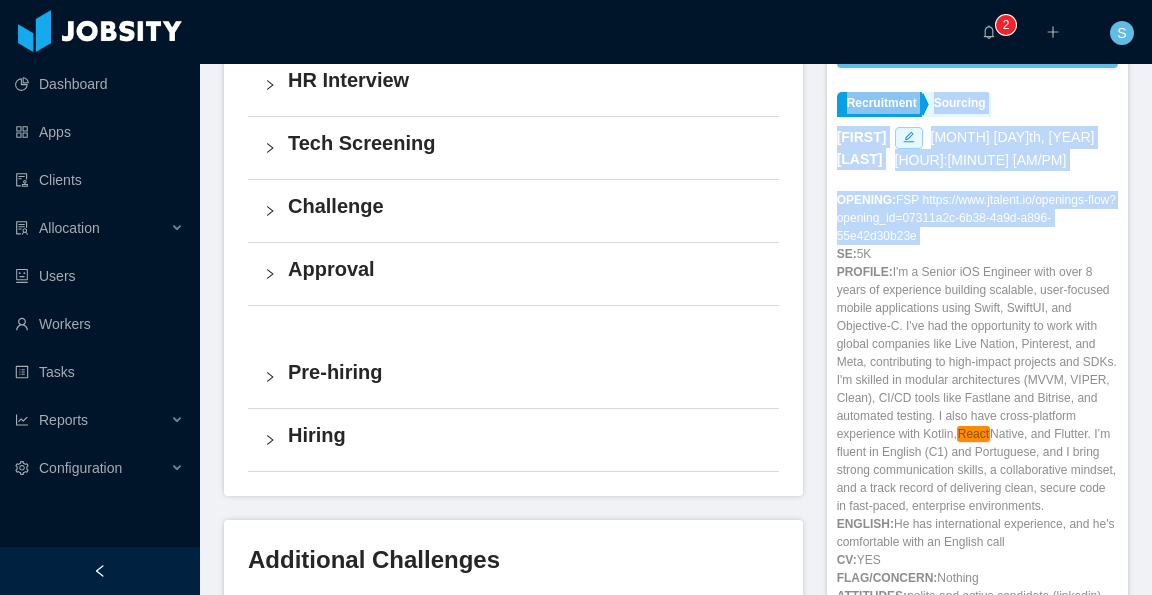 scroll, scrollTop: 688, scrollLeft: 0, axis: vertical 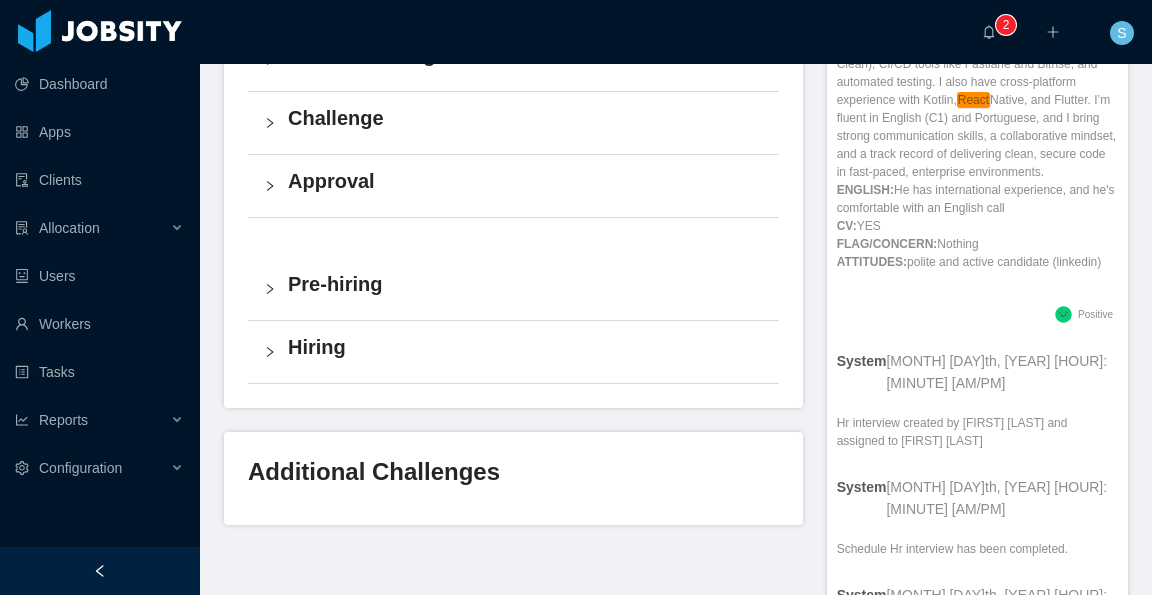 drag, startPoint x: 828, startPoint y: 251, endPoint x: 974, endPoint y: 305, distance: 155.6663 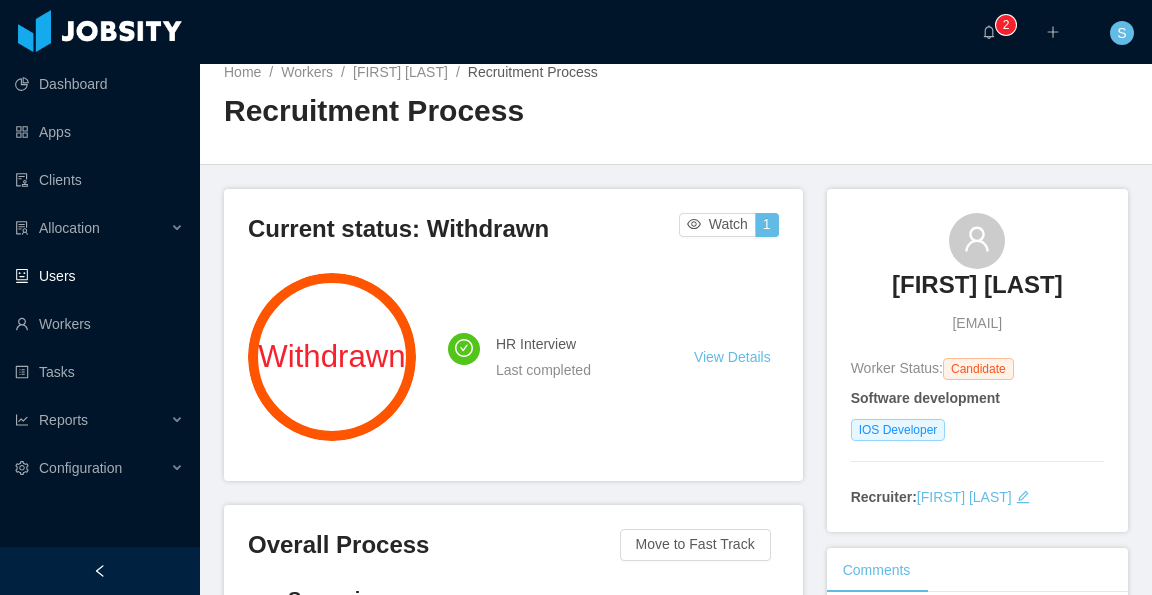 scroll, scrollTop: 0, scrollLeft: 0, axis: both 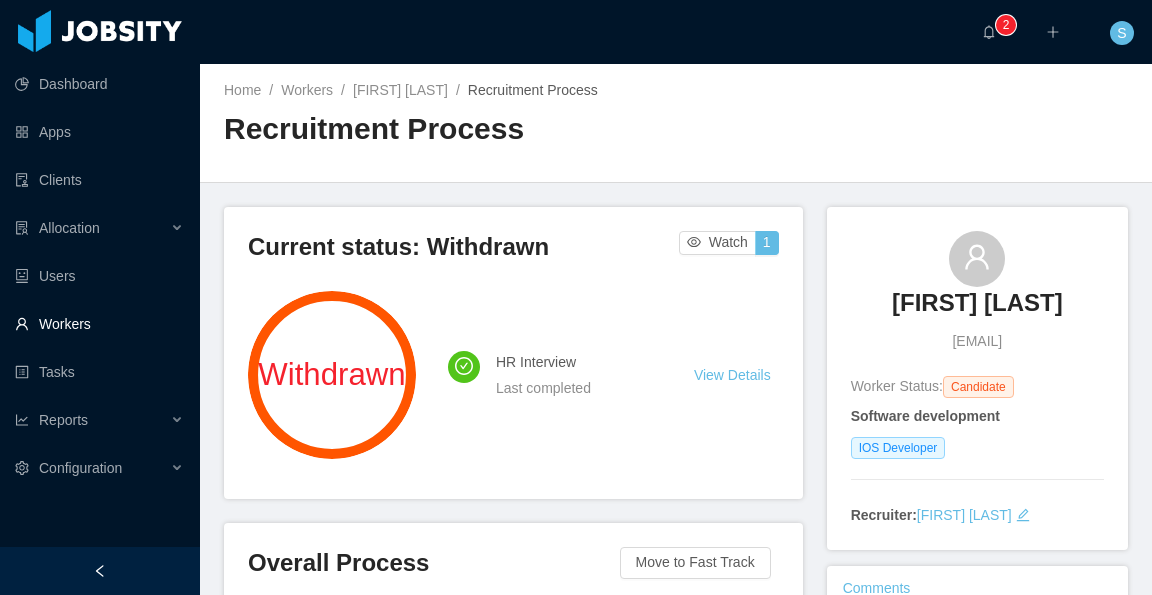 click on "Workers" at bounding box center (99, 324) 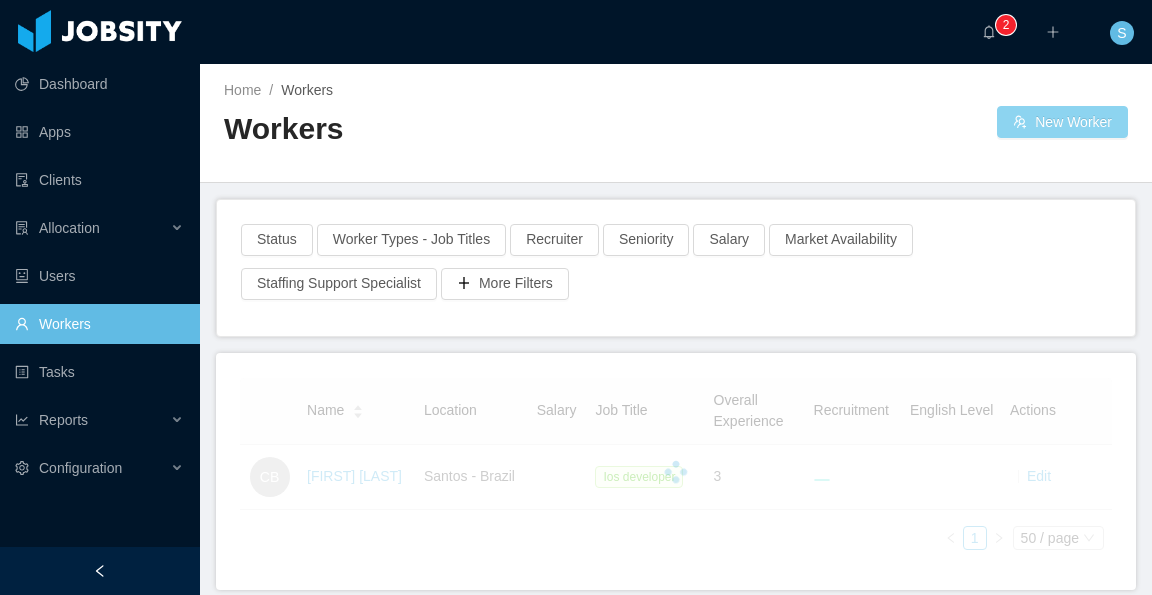 click on "New Worker" at bounding box center (1062, 122) 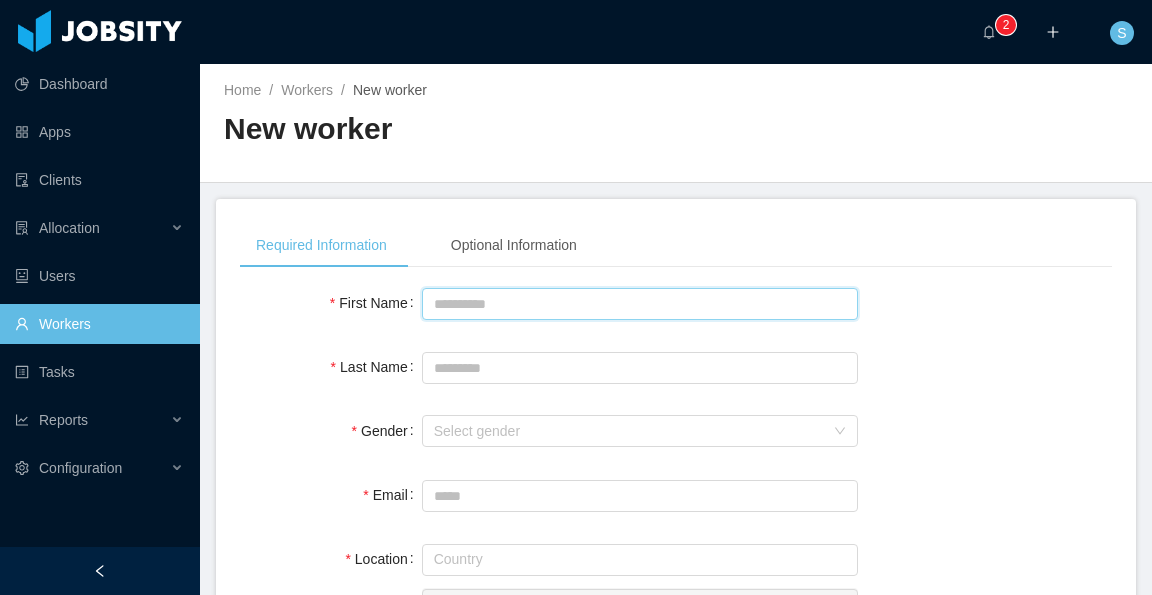click on "First Name" at bounding box center (640, 304) 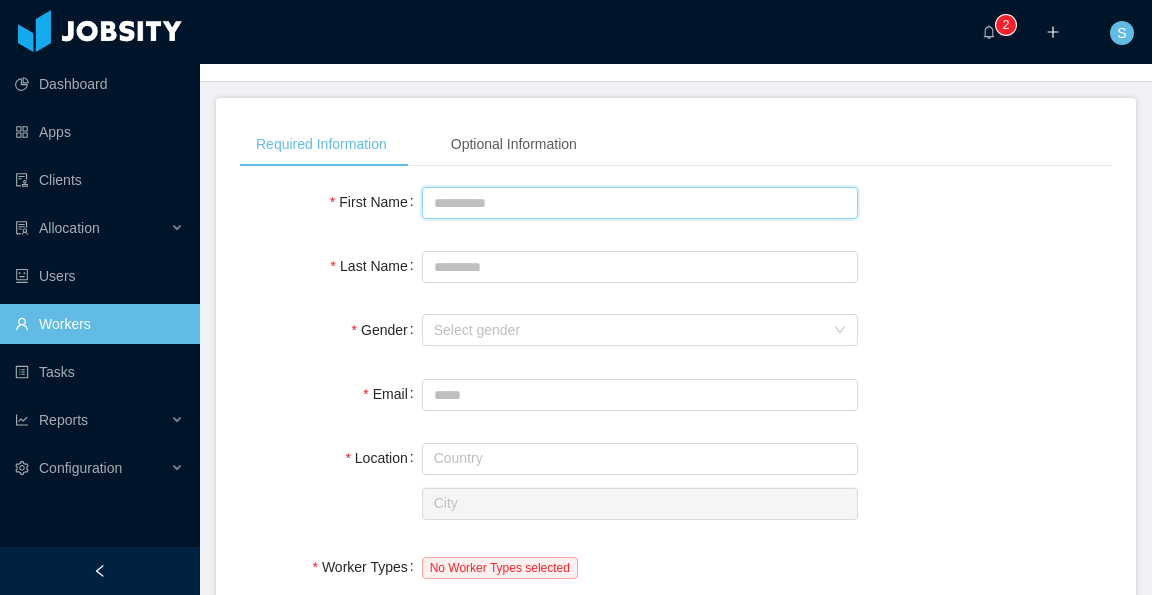 scroll, scrollTop: 100, scrollLeft: 0, axis: vertical 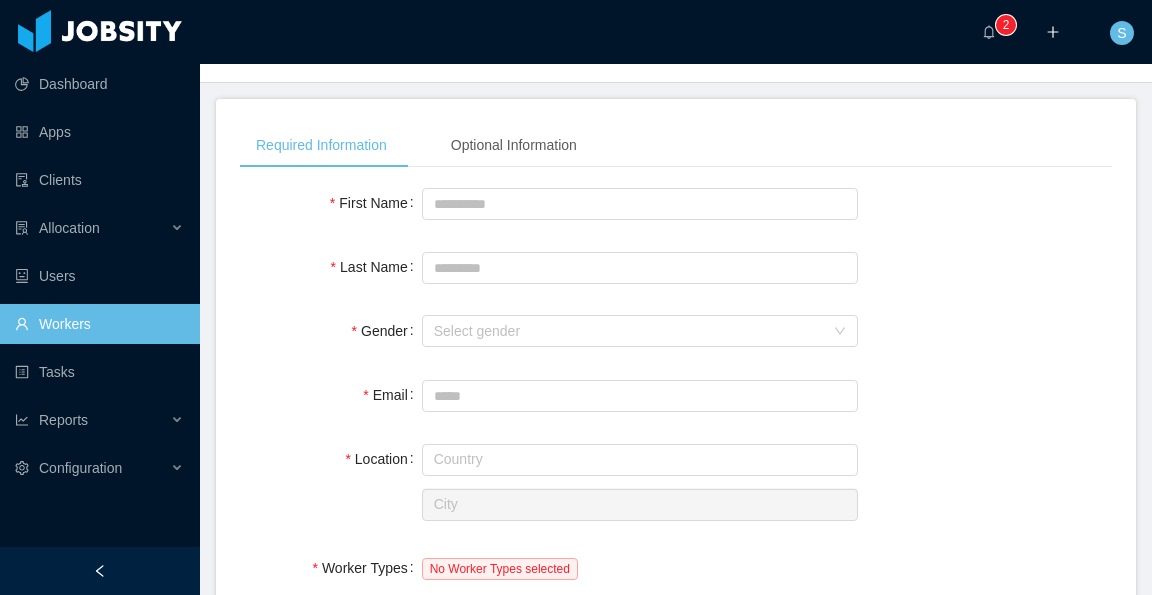 click on "Workers" at bounding box center (99, 324) 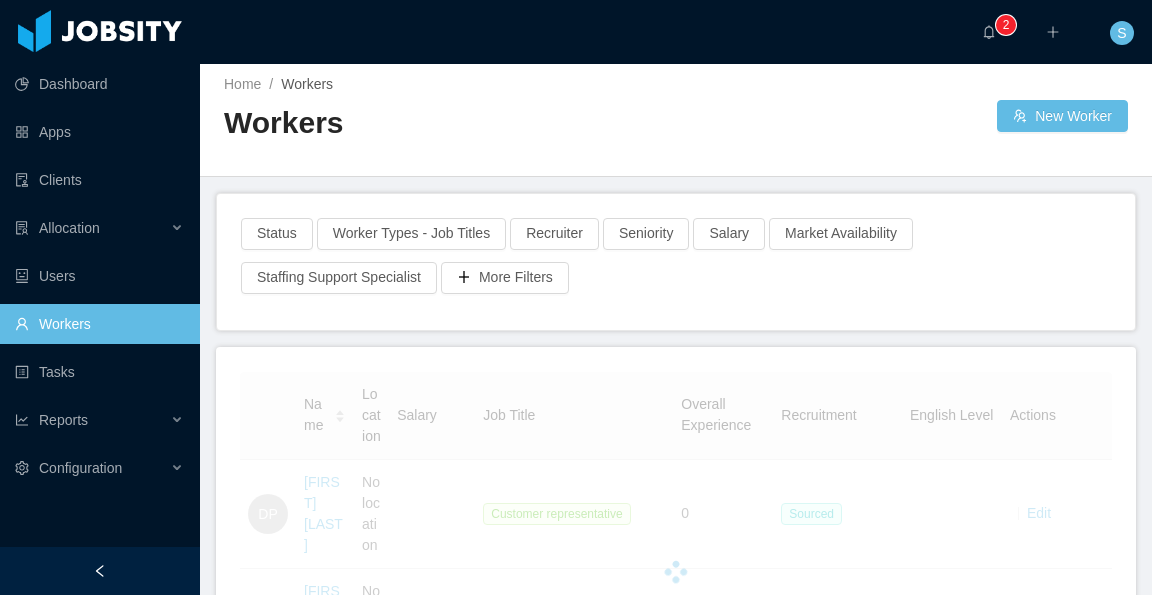 scroll, scrollTop: 0, scrollLeft: 0, axis: both 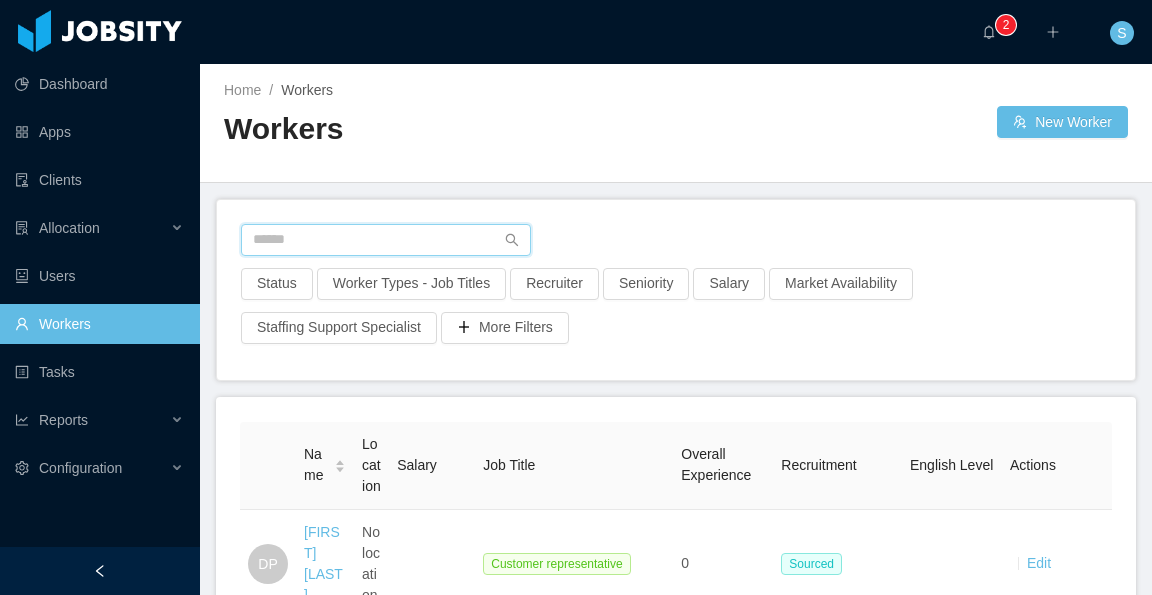 click at bounding box center [386, 240] 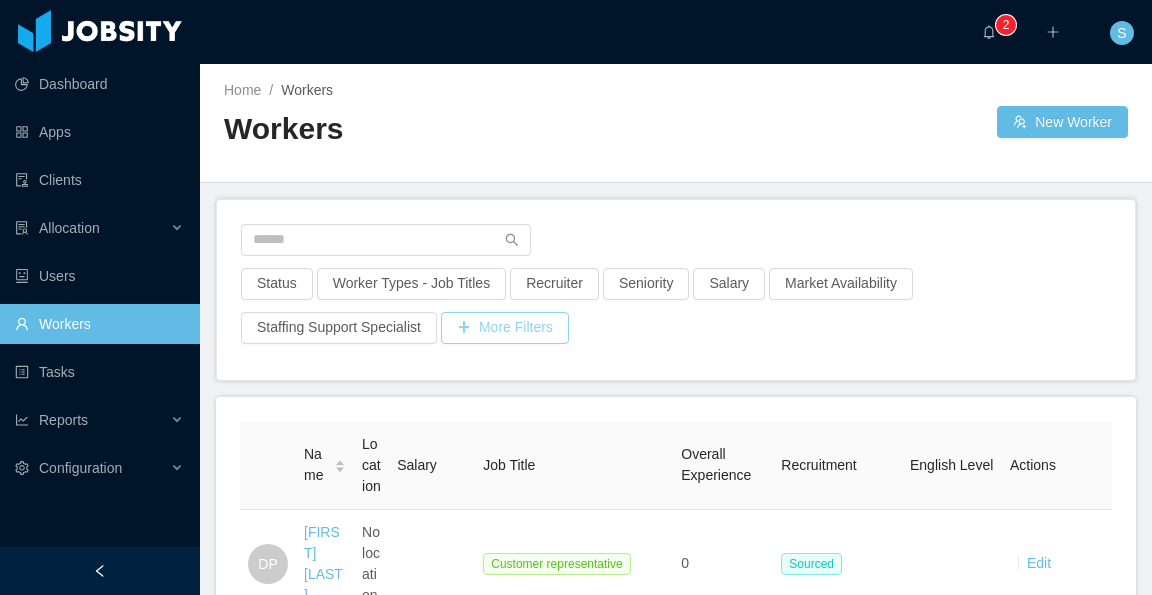 click on "More Filters" at bounding box center (505, 328) 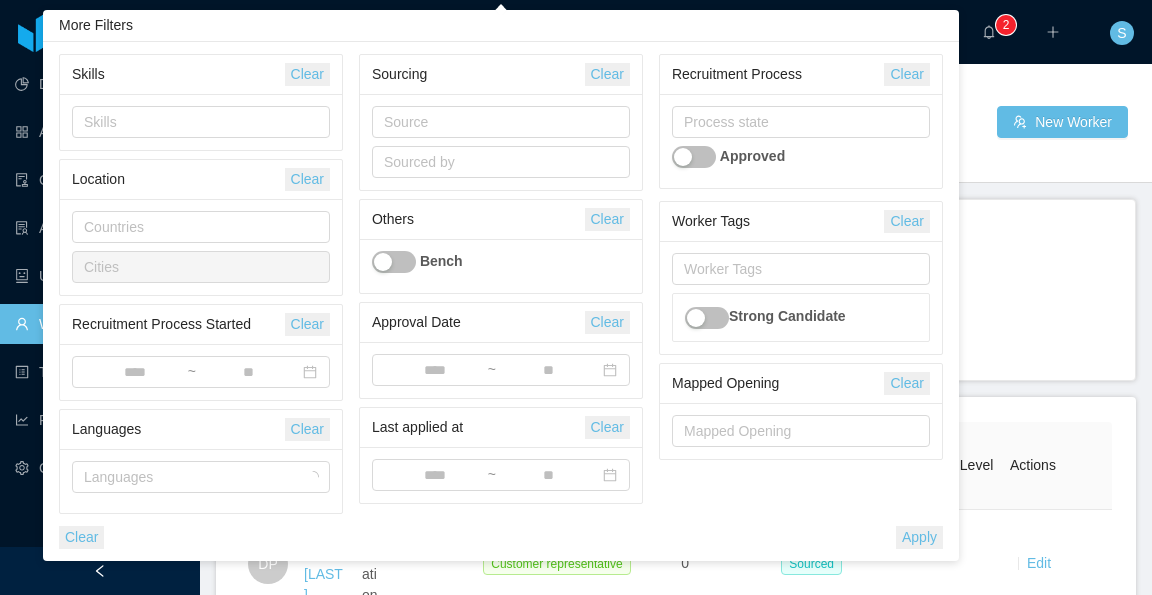 click at bounding box center (676, 246) 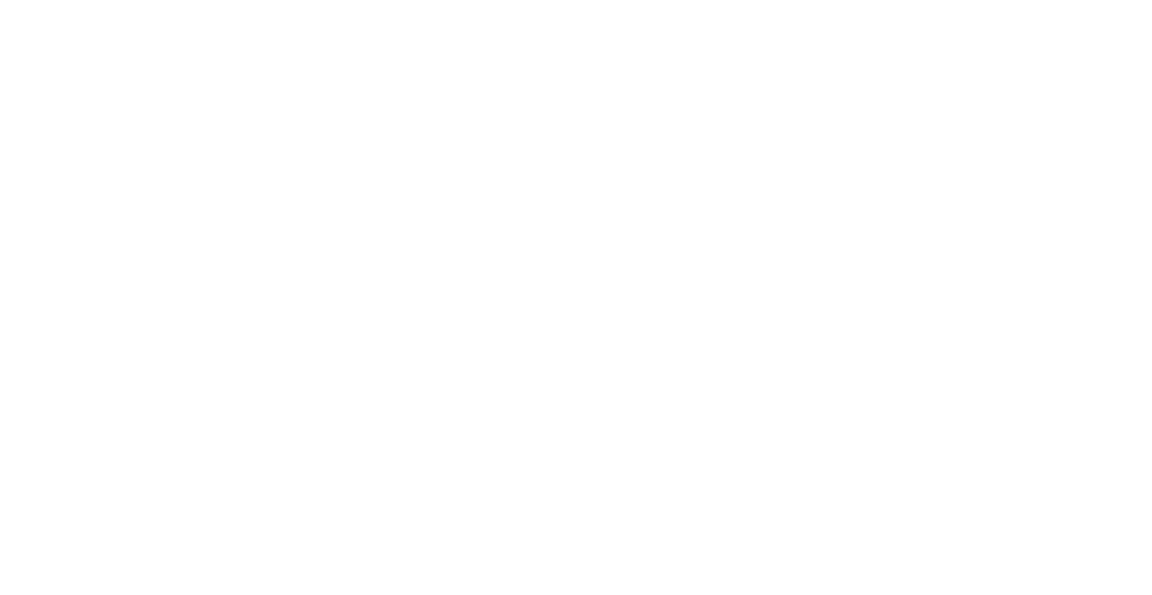 scroll, scrollTop: 0, scrollLeft: 0, axis: both 